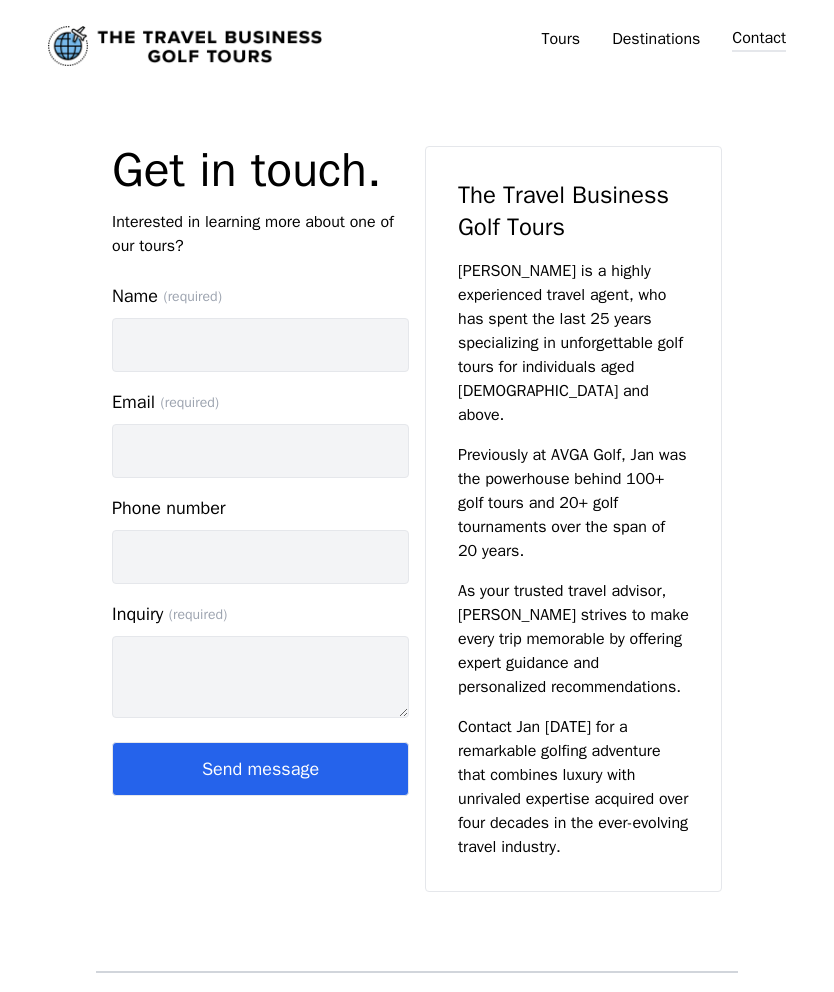 scroll, scrollTop: 0, scrollLeft: 0, axis: both 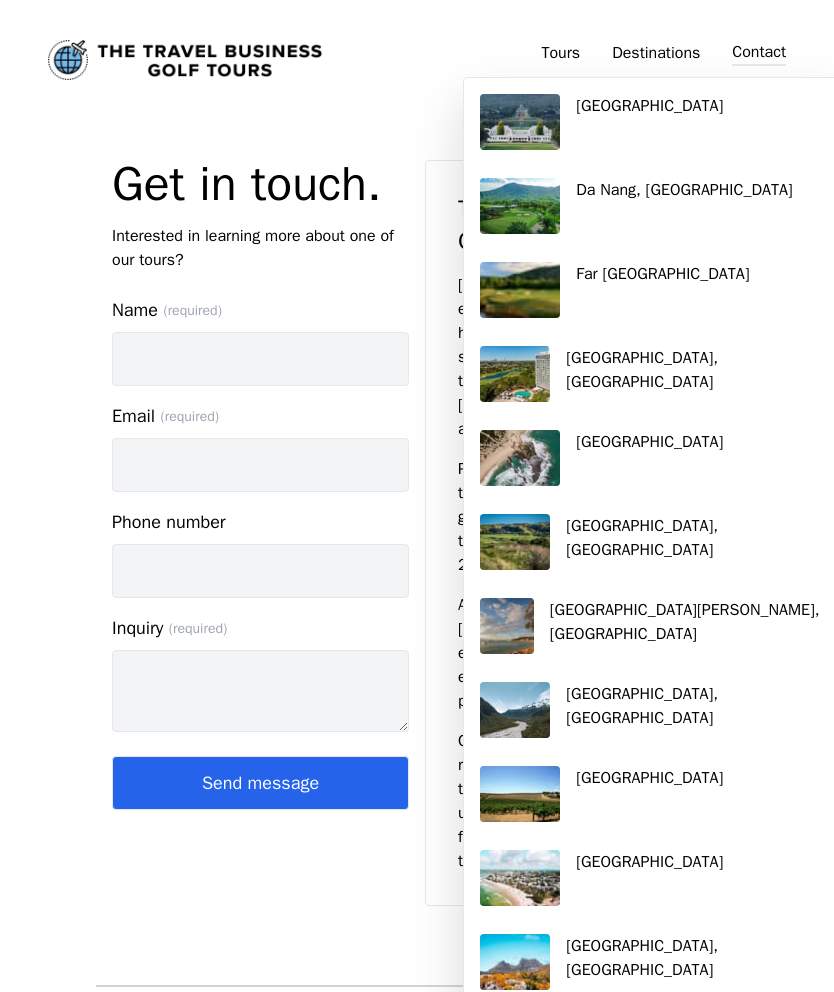 click on "Destinations" at bounding box center [656, 53] 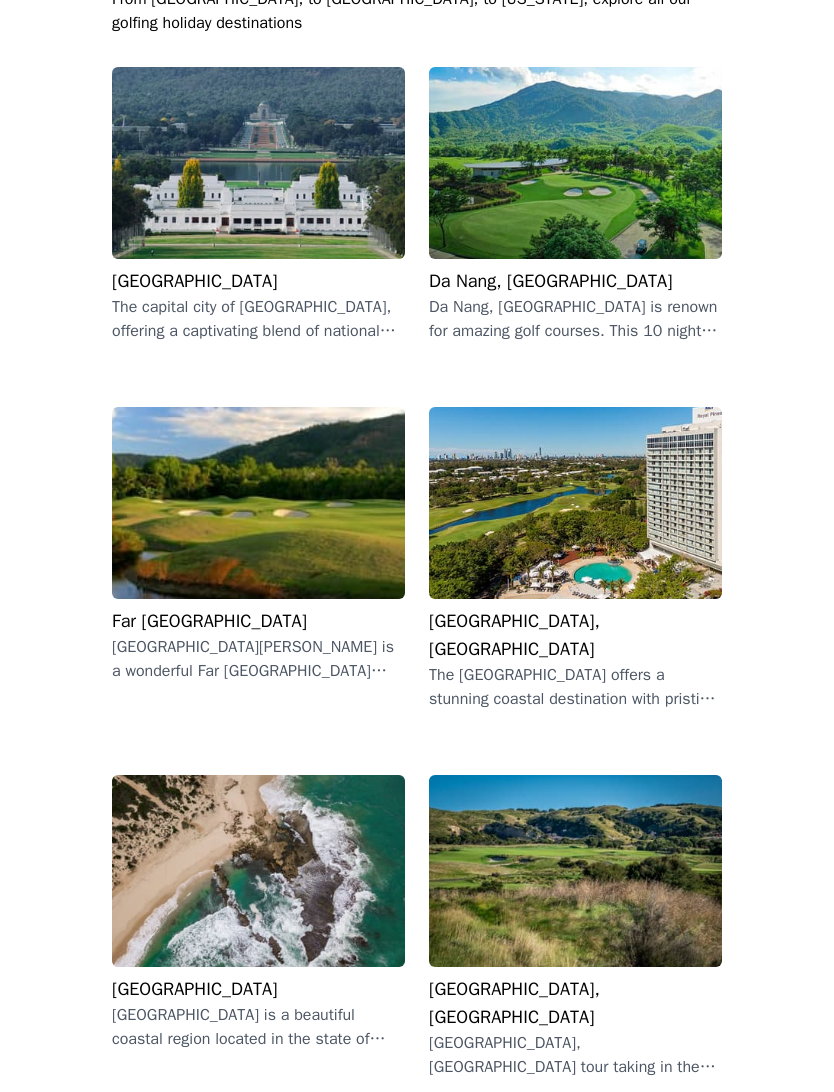 scroll, scrollTop: 241, scrollLeft: 0, axis: vertical 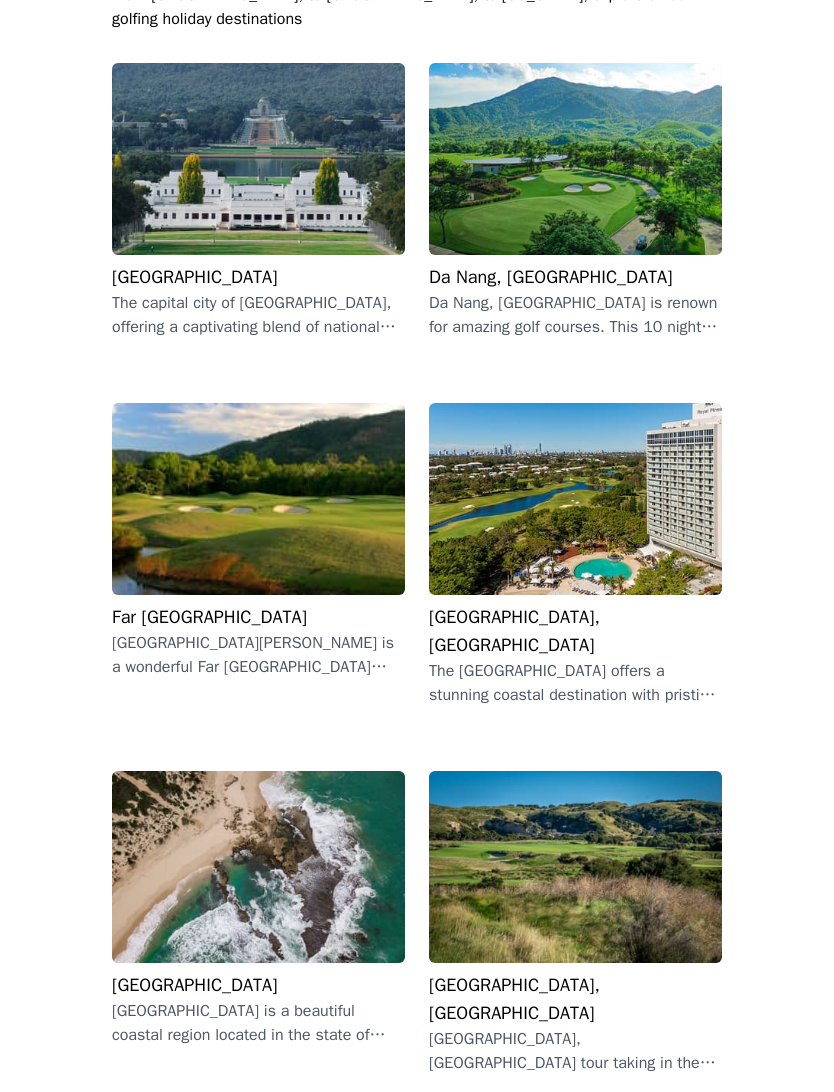 click on "Far [GEOGRAPHIC_DATA]" at bounding box center (258, 617) 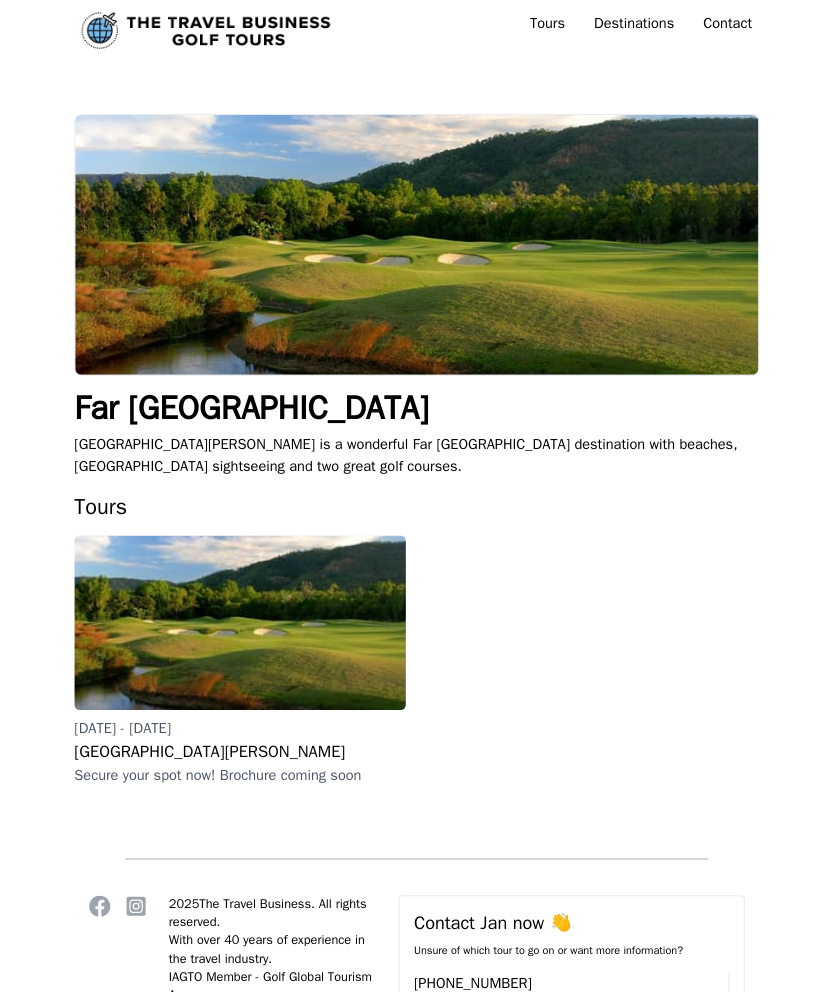 scroll, scrollTop: 0, scrollLeft: 0, axis: both 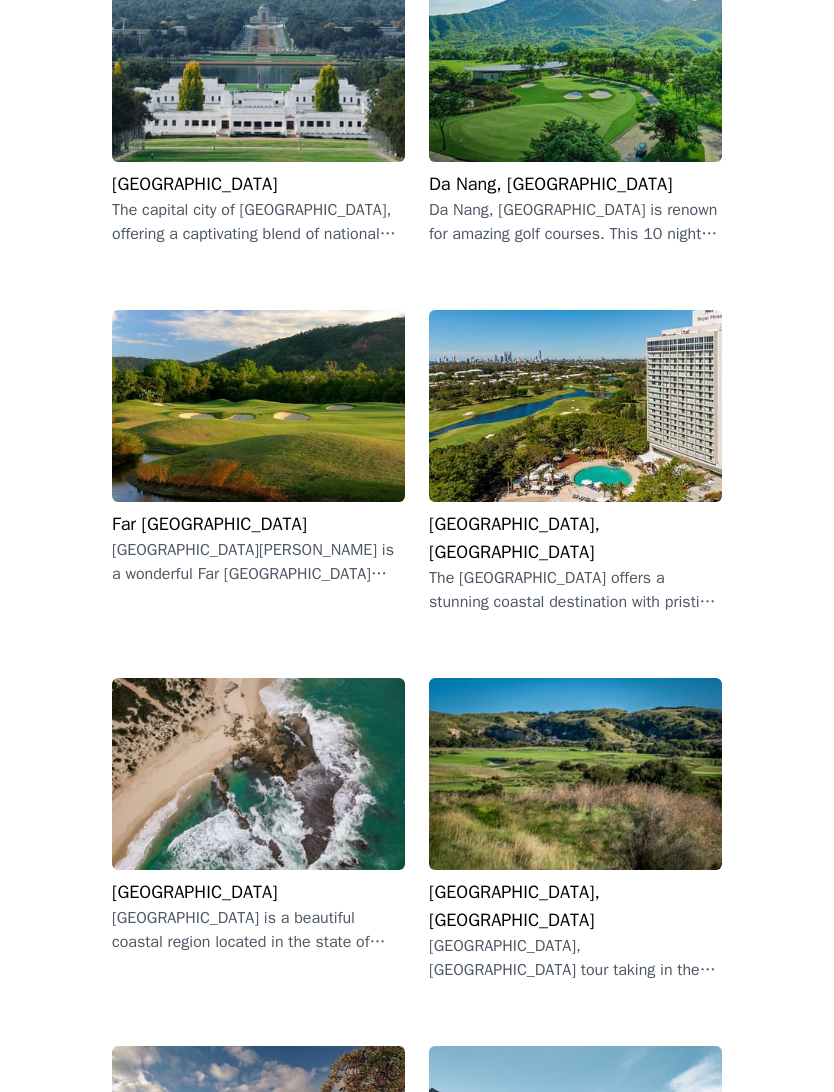 click on "[GEOGRAPHIC_DATA]" at bounding box center (258, 892) 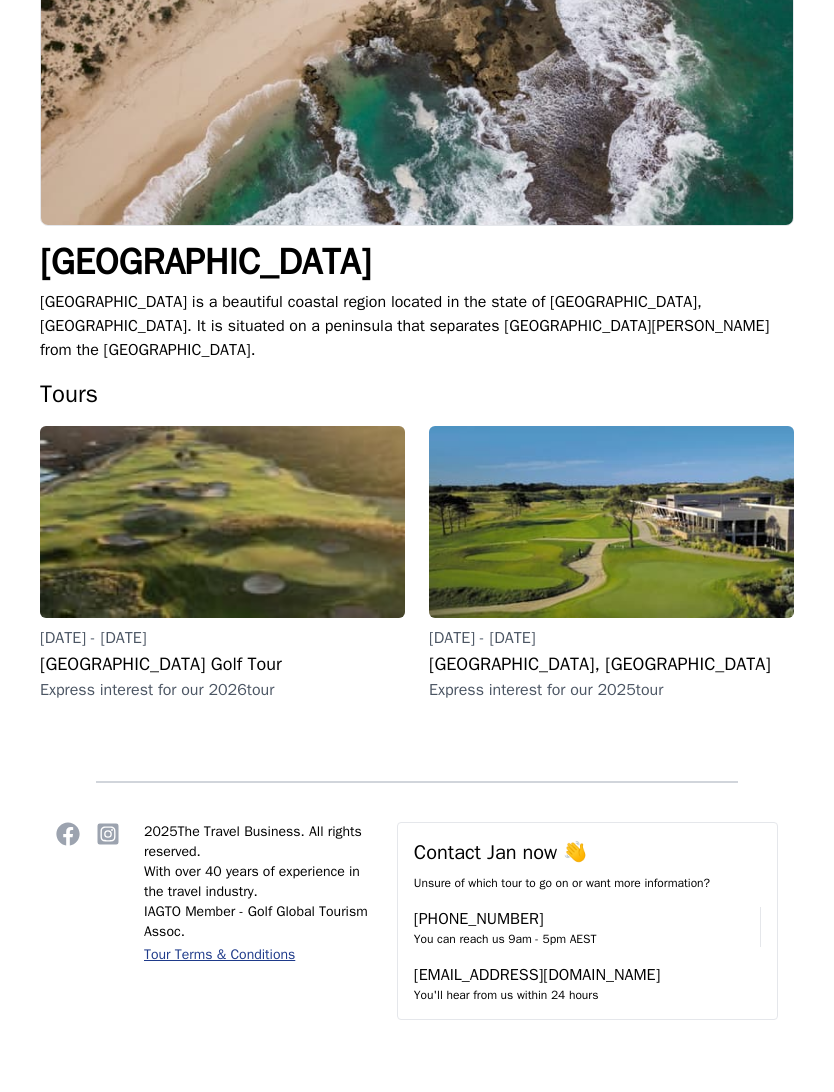 scroll, scrollTop: 0, scrollLeft: 0, axis: both 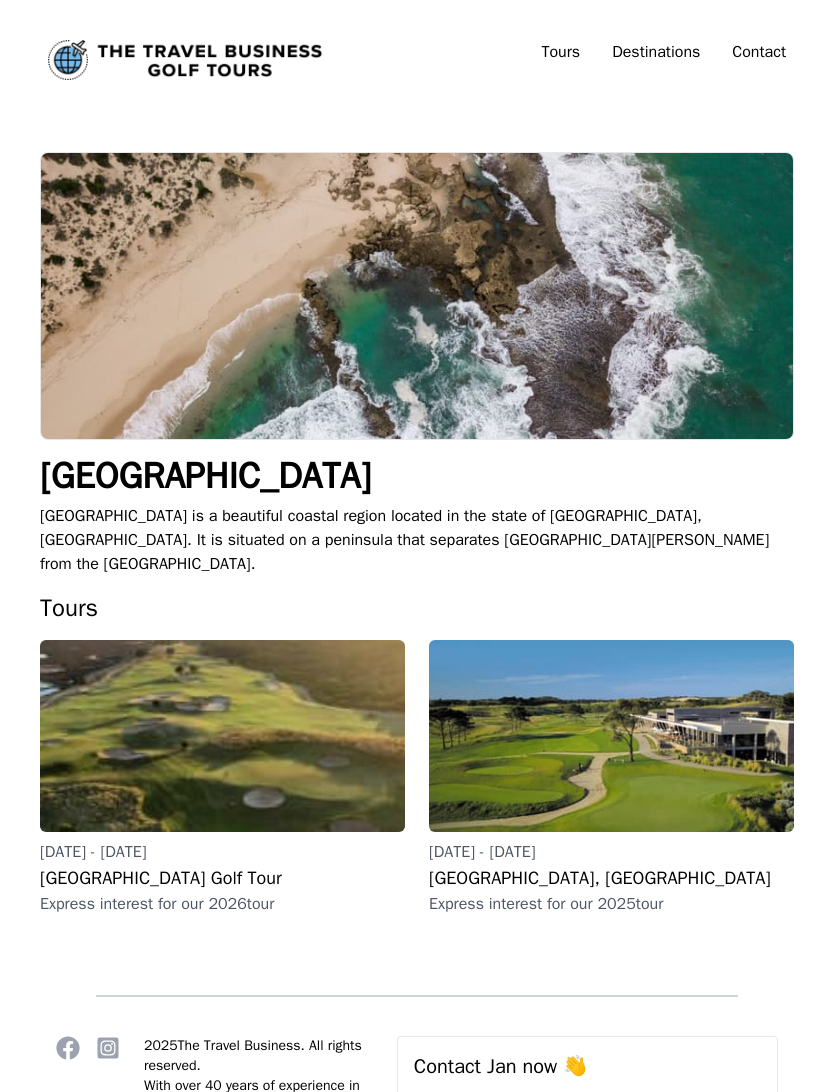 click on "[DATE] - [DATE]" at bounding box center (611, 852) 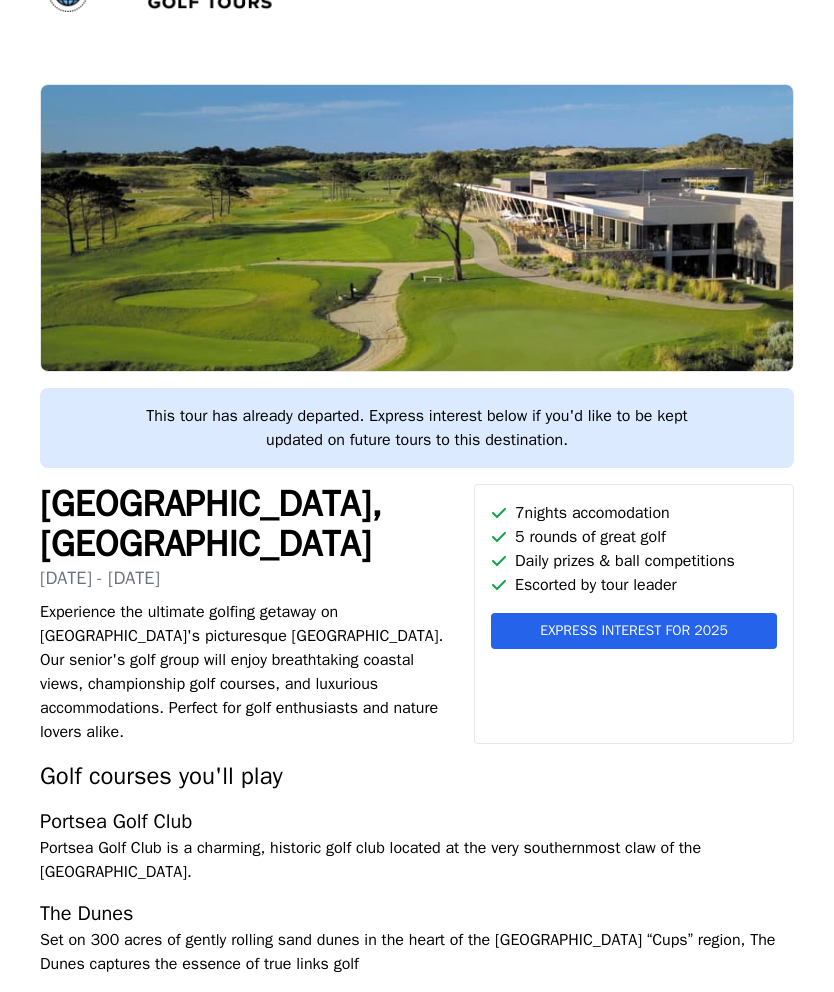 scroll, scrollTop: 0, scrollLeft: 0, axis: both 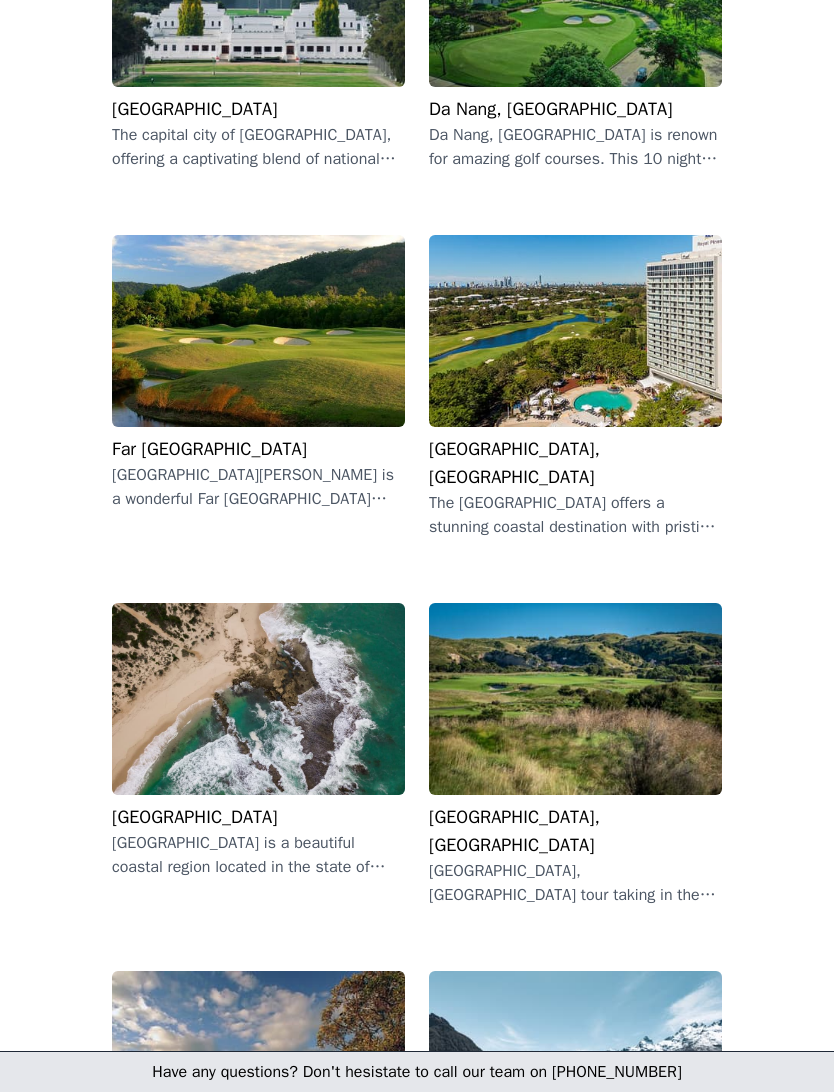 click on "[GEOGRAPHIC_DATA], [GEOGRAPHIC_DATA]" at bounding box center [575, 831] 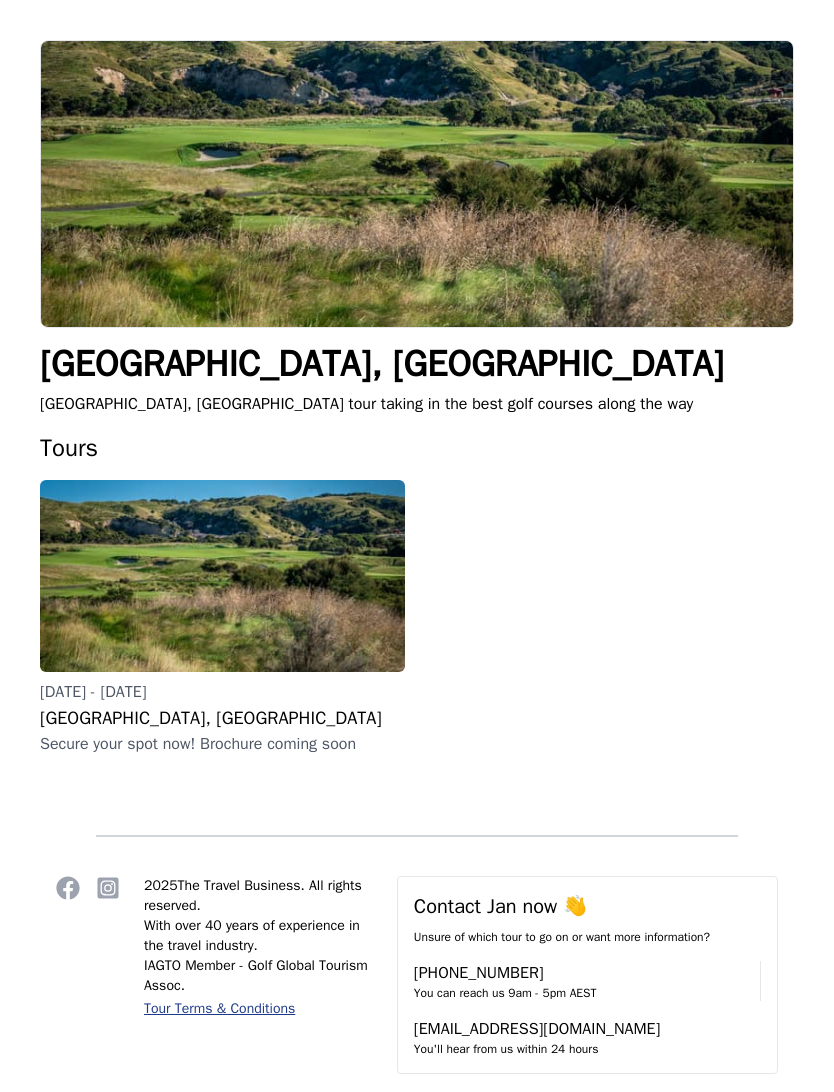 scroll, scrollTop: 107, scrollLeft: 0, axis: vertical 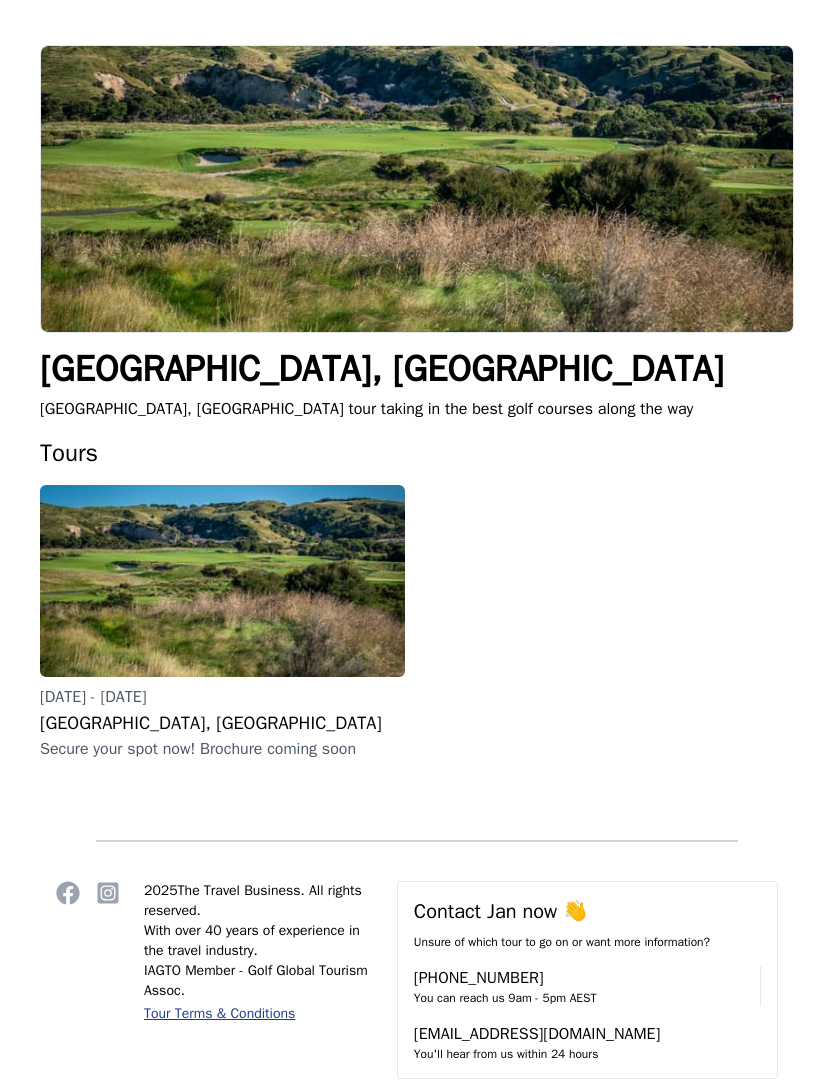 click on "[GEOGRAPHIC_DATA], [GEOGRAPHIC_DATA]" at bounding box center (222, 723) 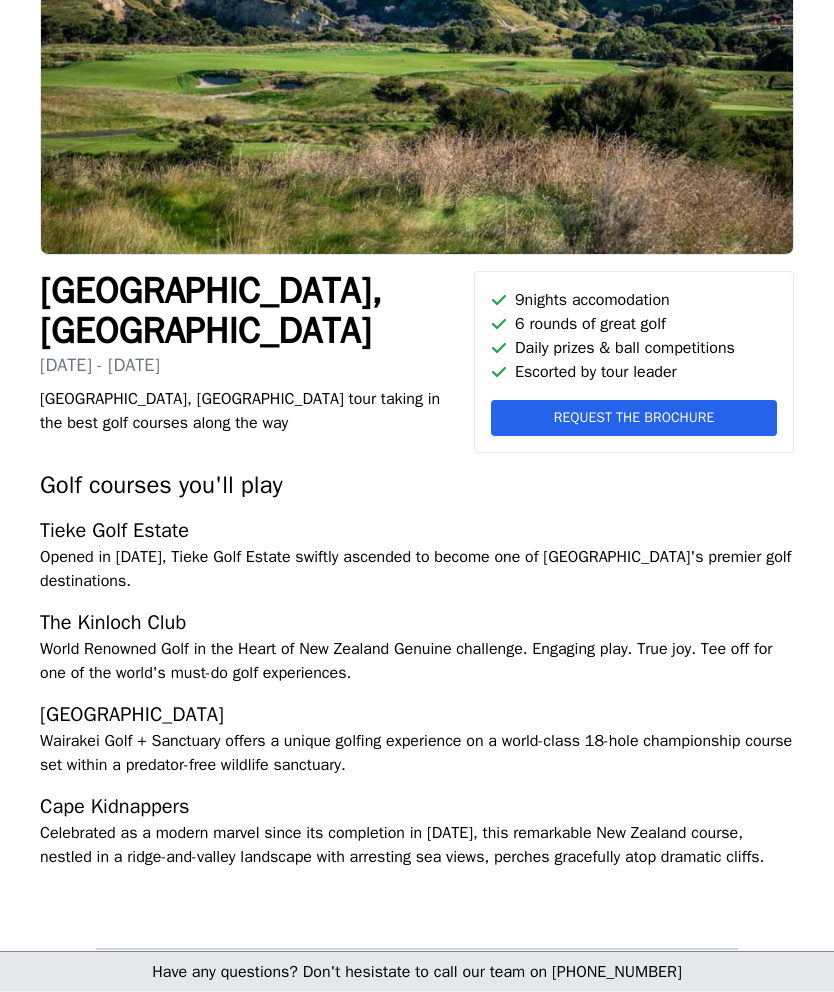 scroll, scrollTop: 185, scrollLeft: 0, axis: vertical 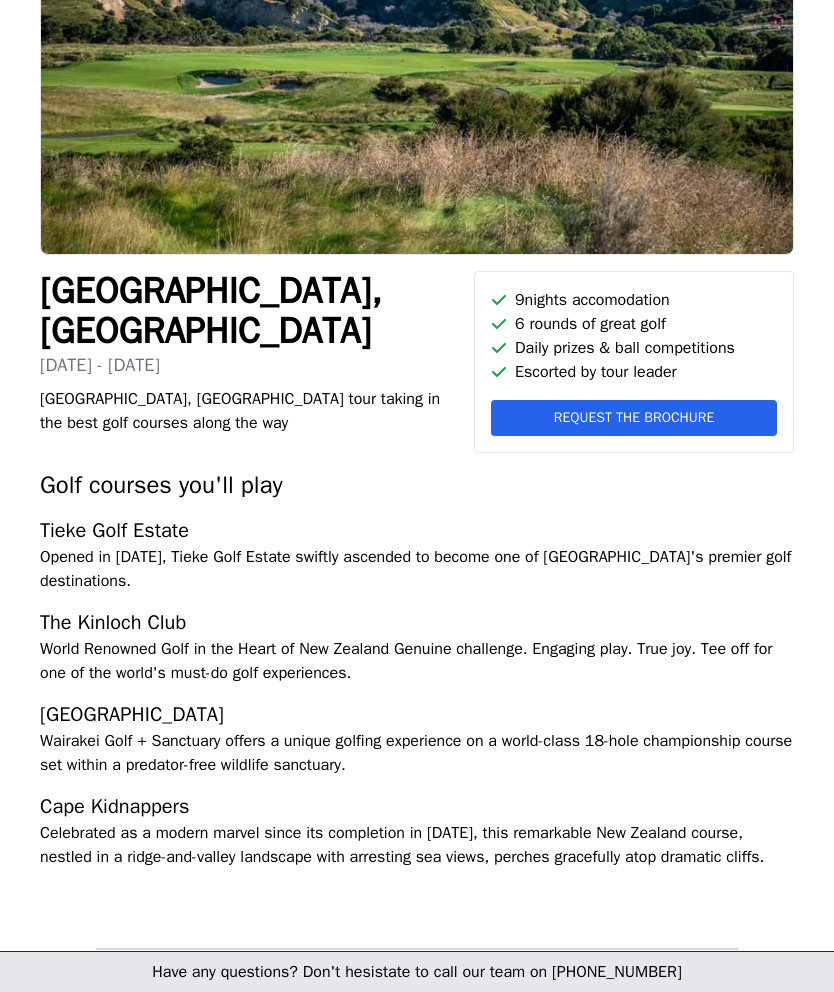click on "Request the brochure" at bounding box center (634, 418) 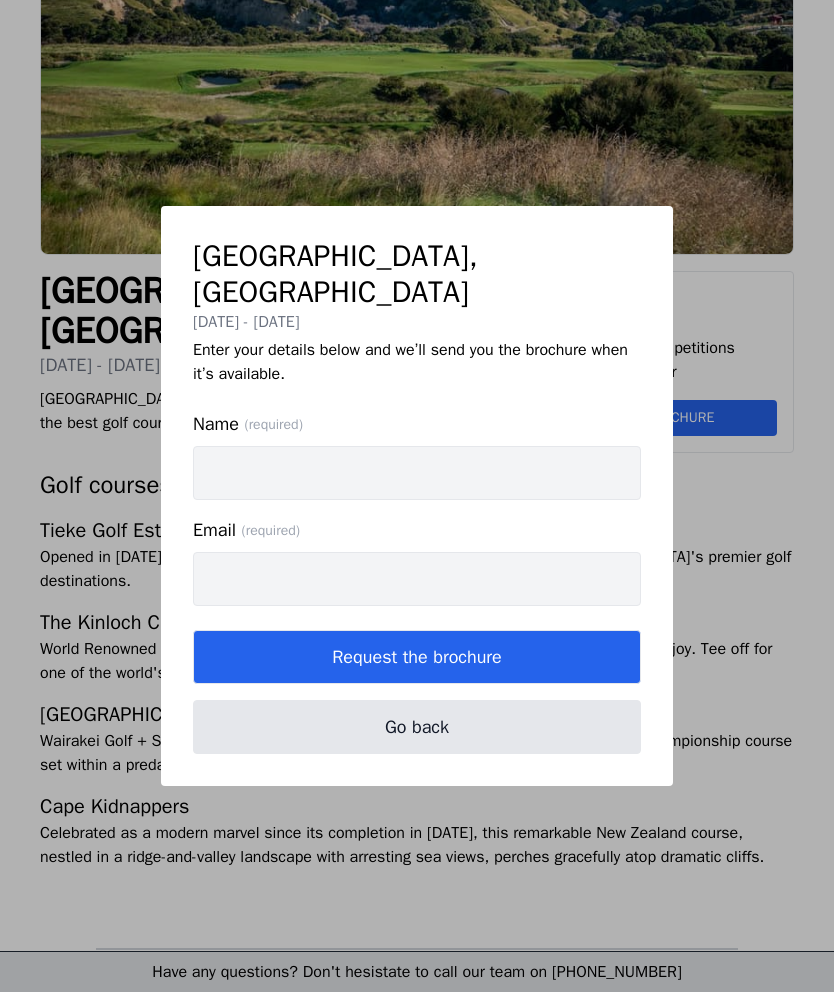 click on "Name   (required)" at bounding box center (417, 473) 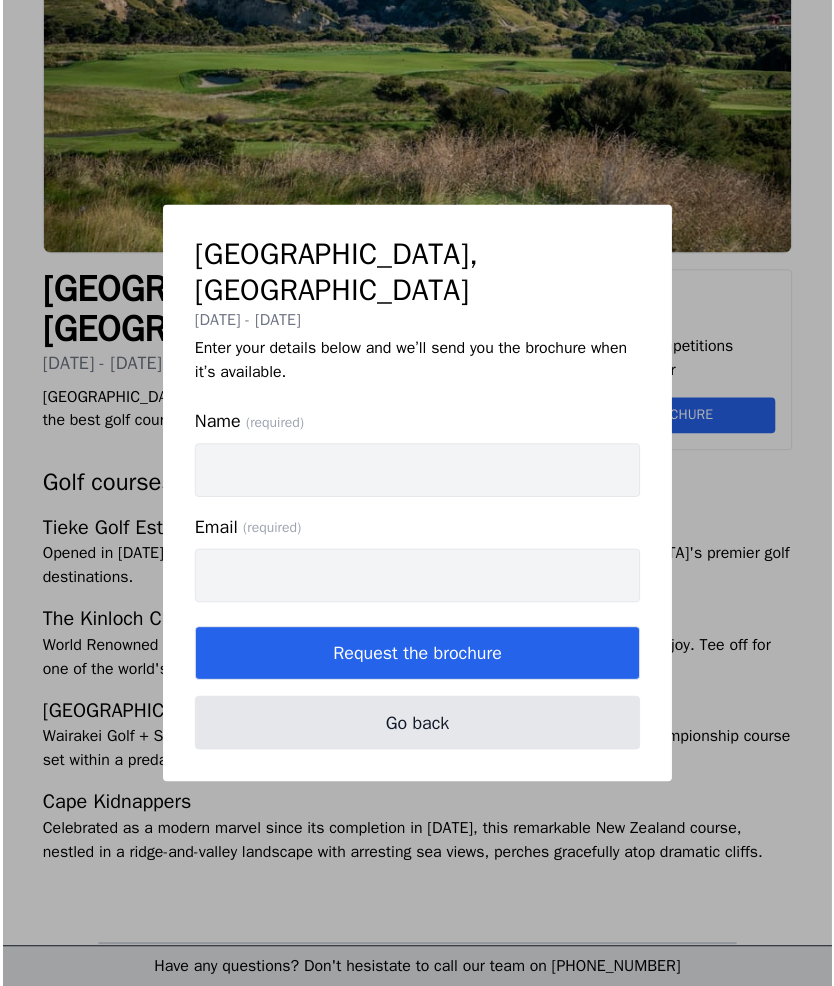 scroll, scrollTop: 184, scrollLeft: 0, axis: vertical 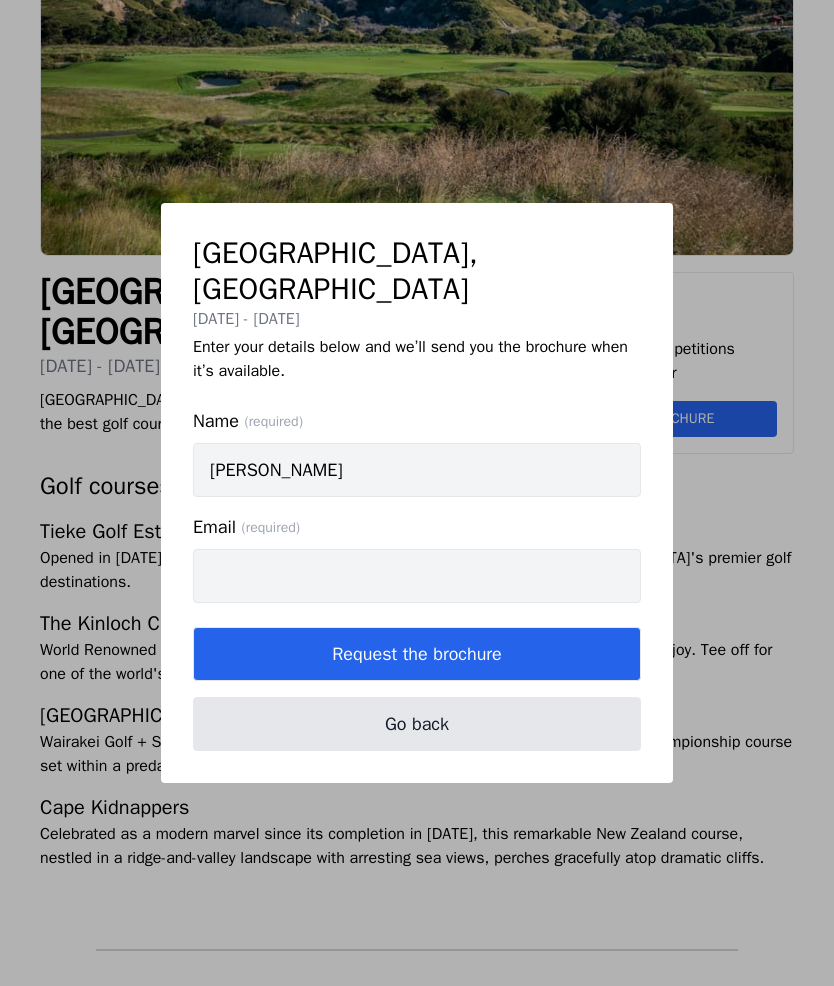 type on "[PERSON_NAME]" 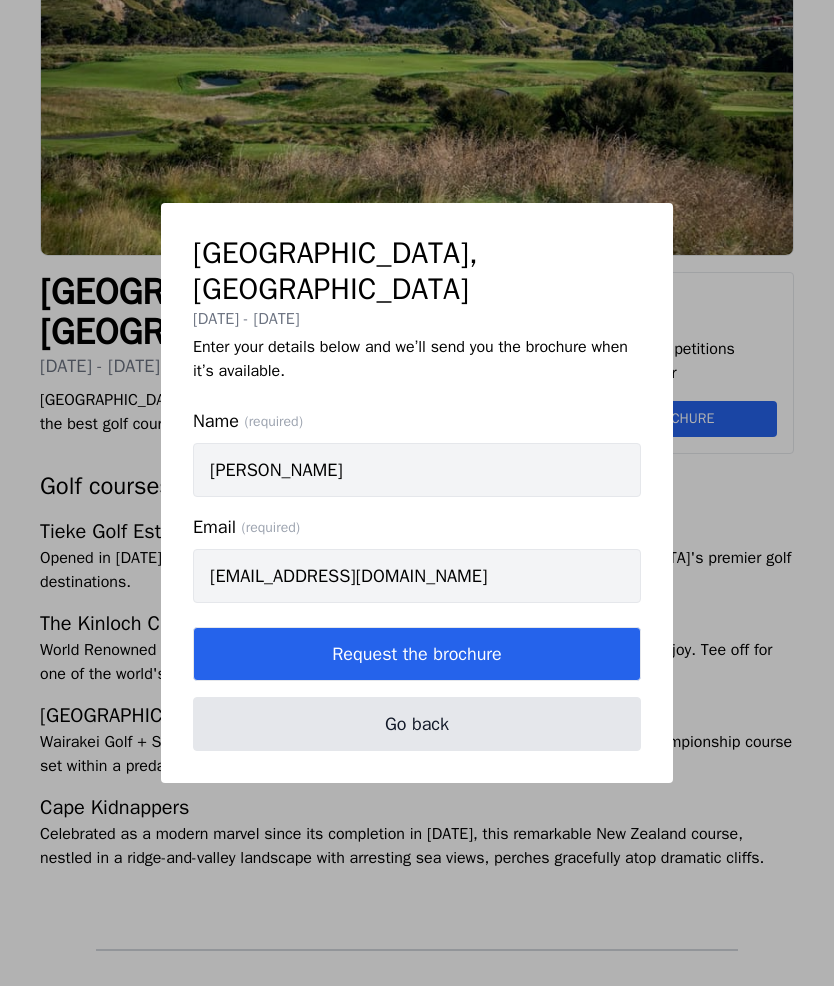 type on "[EMAIL_ADDRESS][DOMAIN_NAME]" 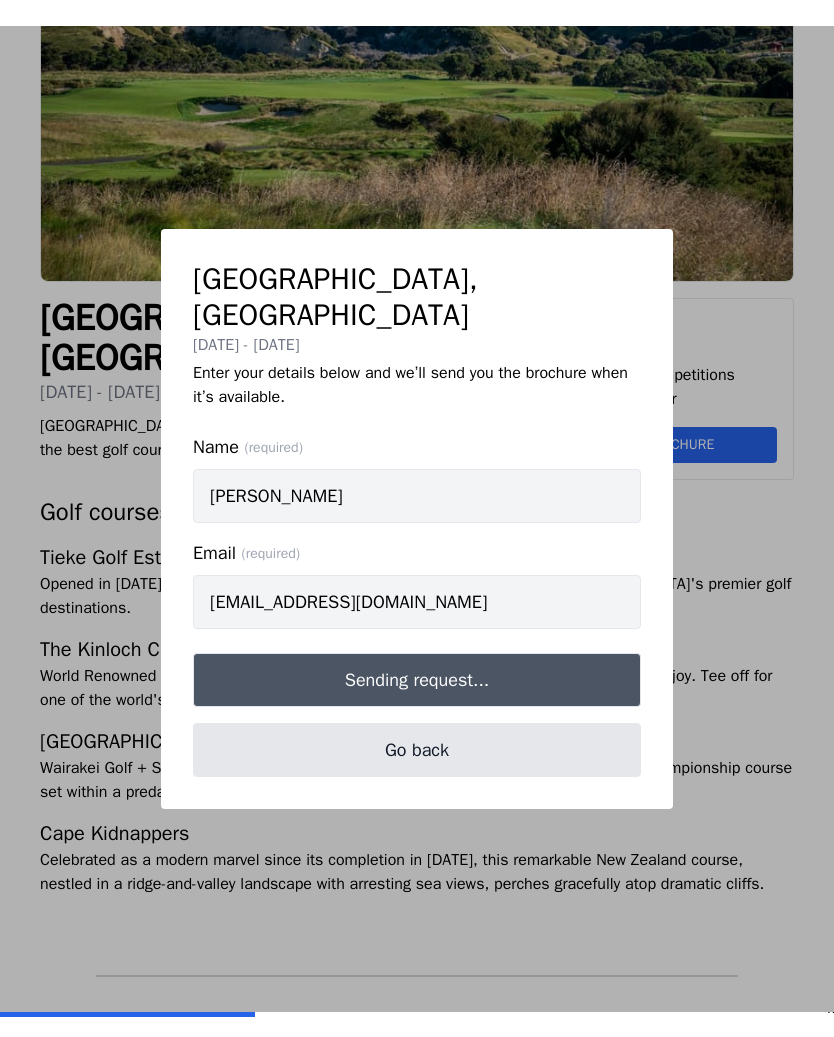 scroll, scrollTop: 185, scrollLeft: 0, axis: vertical 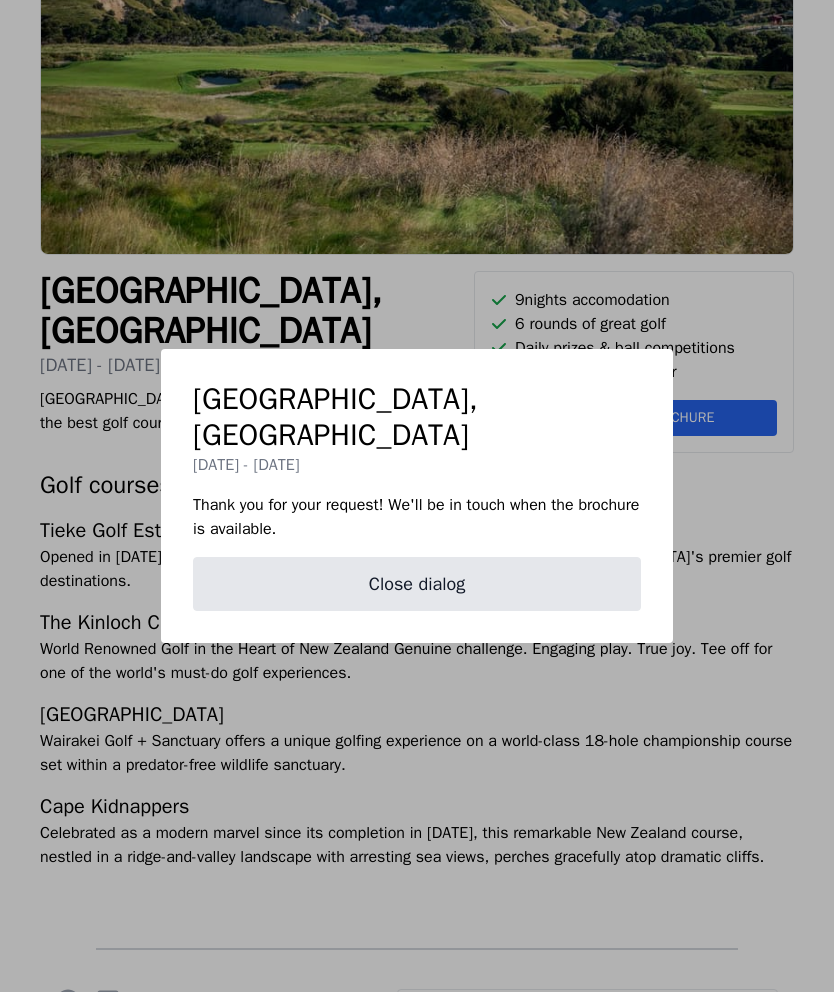 click on "Close dialog" at bounding box center (417, 584) 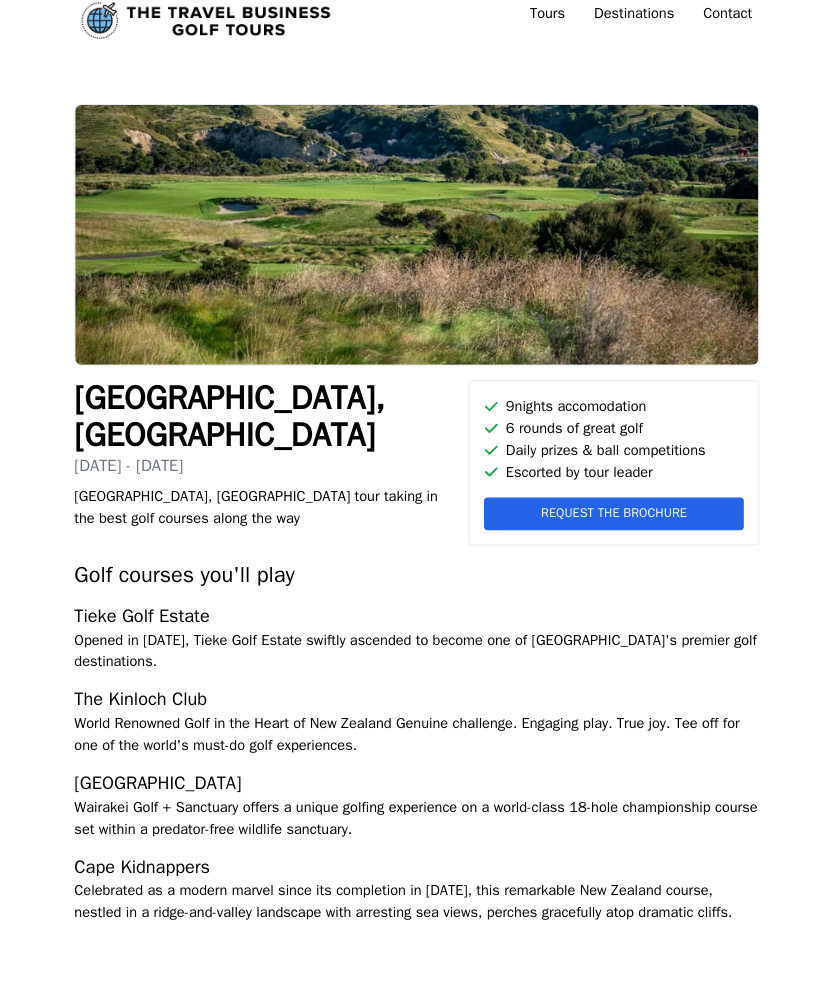 scroll, scrollTop: 93, scrollLeft: 0, axis: vertical 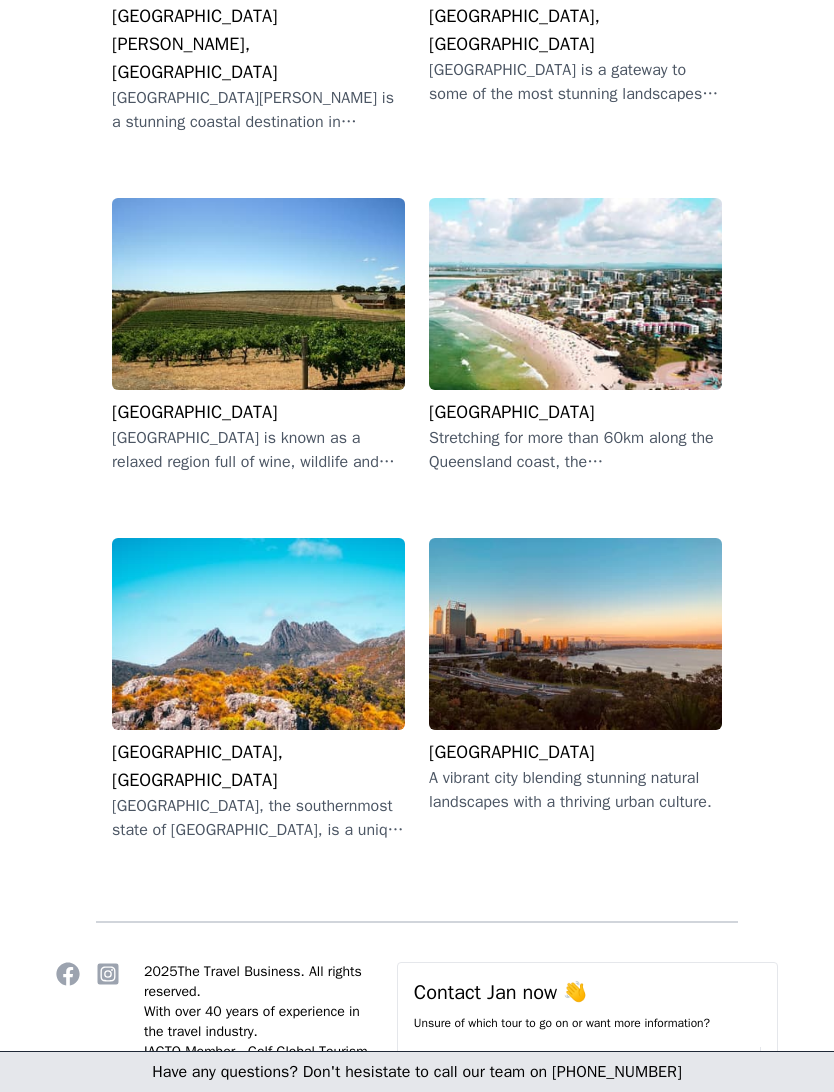 click on "[GEOGRAPHIC_DATA], [GEOGRAPHIC_DATA]" at bounding box center [258, 766] 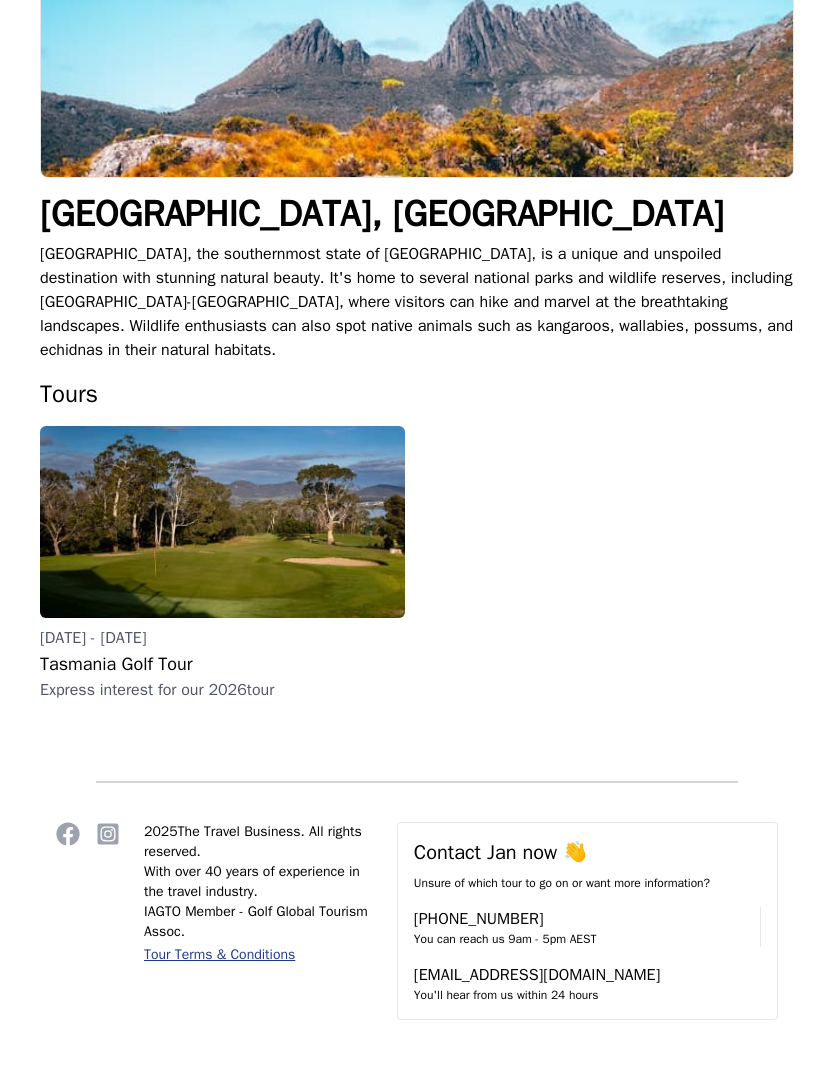 scroll, scrollTop: 0, scrollLeft: 0, axis: both 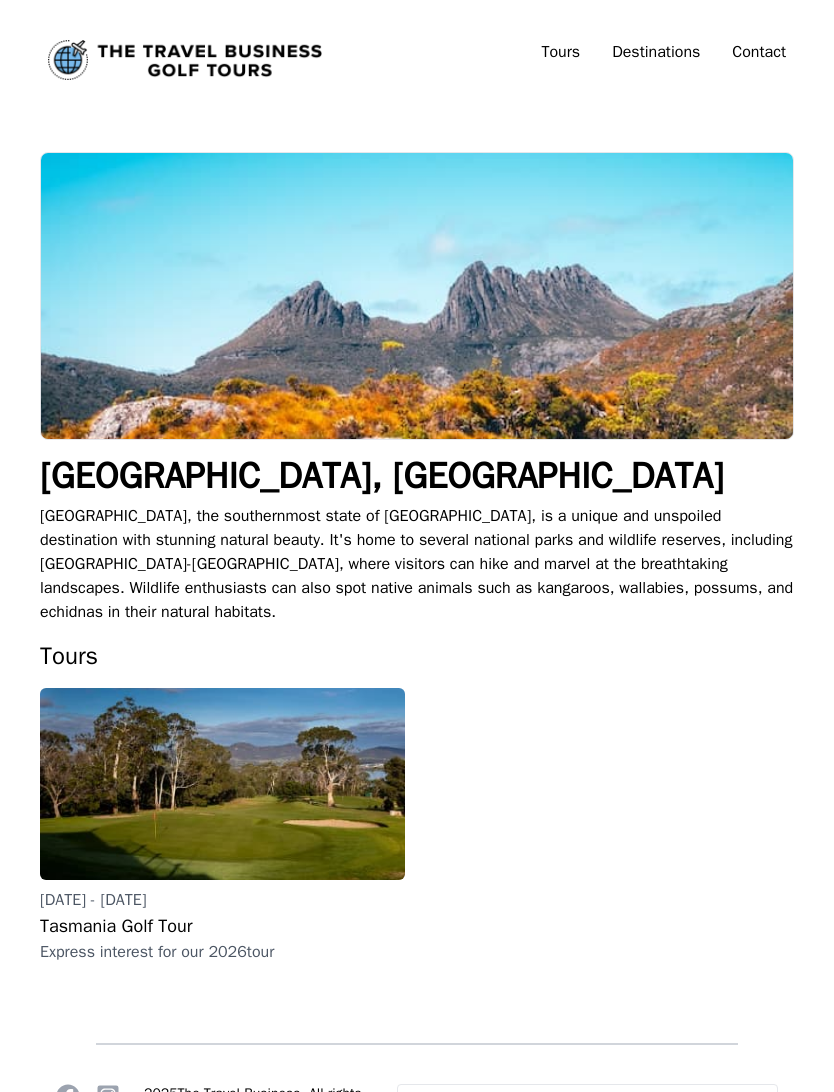 click on "Tasmania Golf Tour" at bounding box center [222, 926] 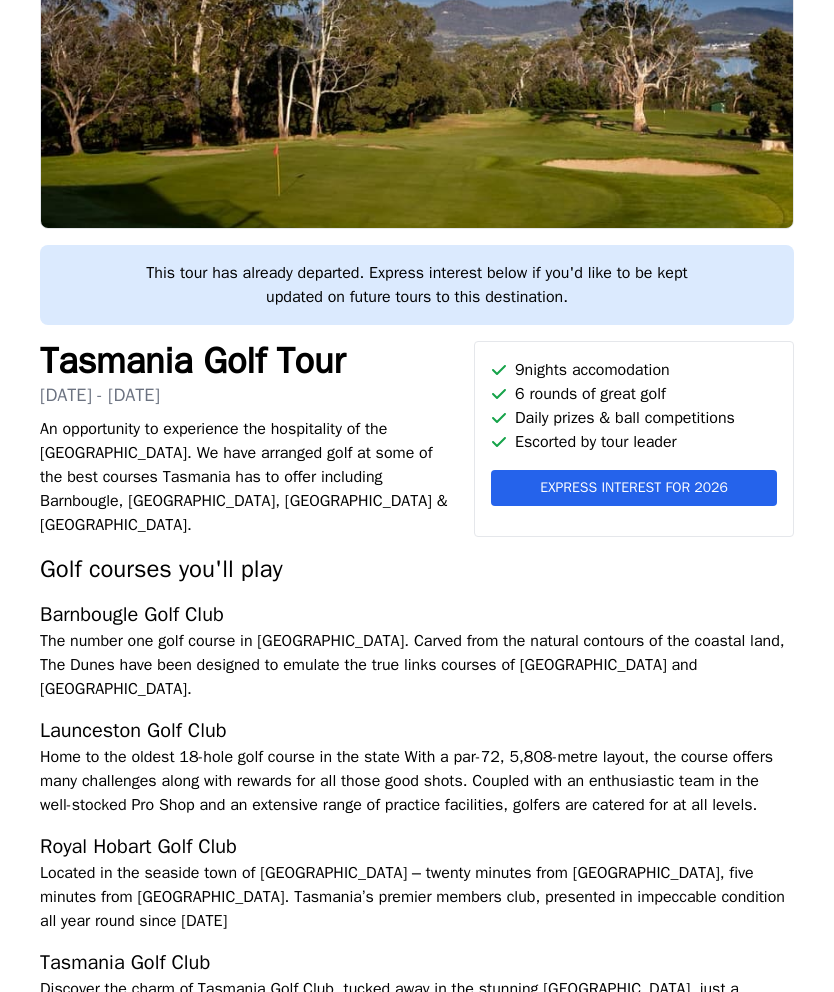 scroll, scrollTop: 209, scrollLeft: 0, axis: vertical 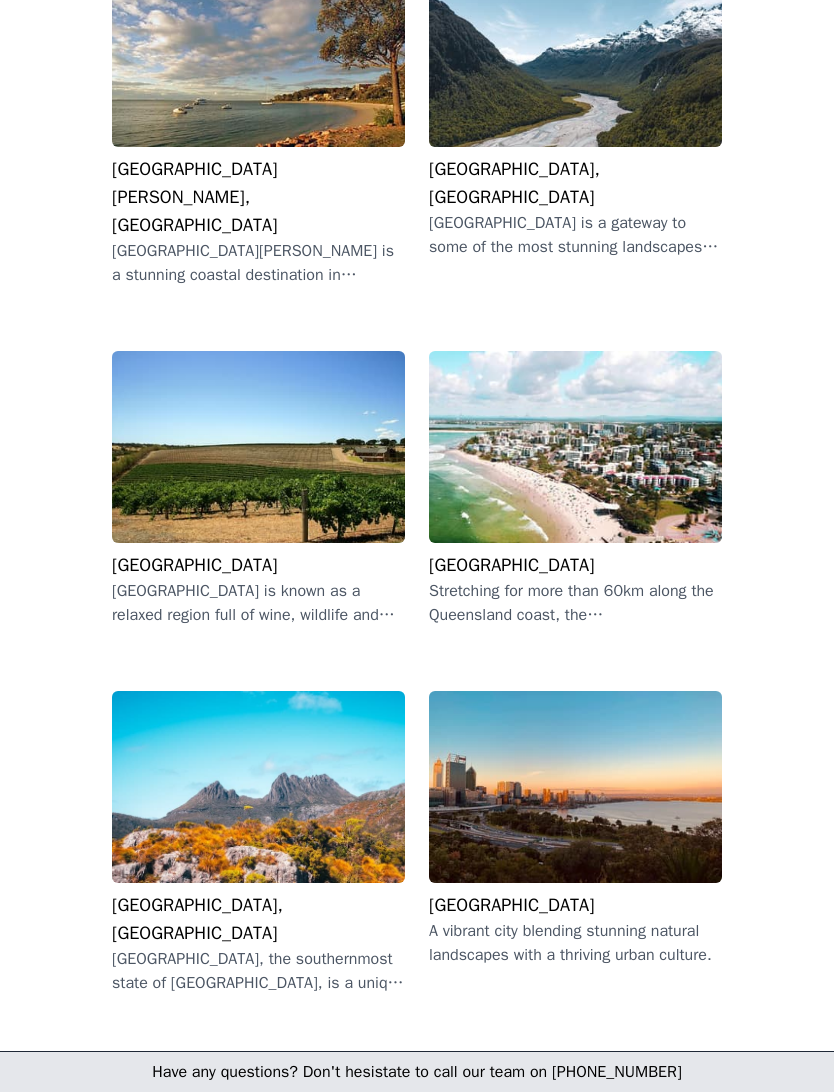 click on "[GEOGRAPHIC_DATA]" at bounding box center [575, 905] 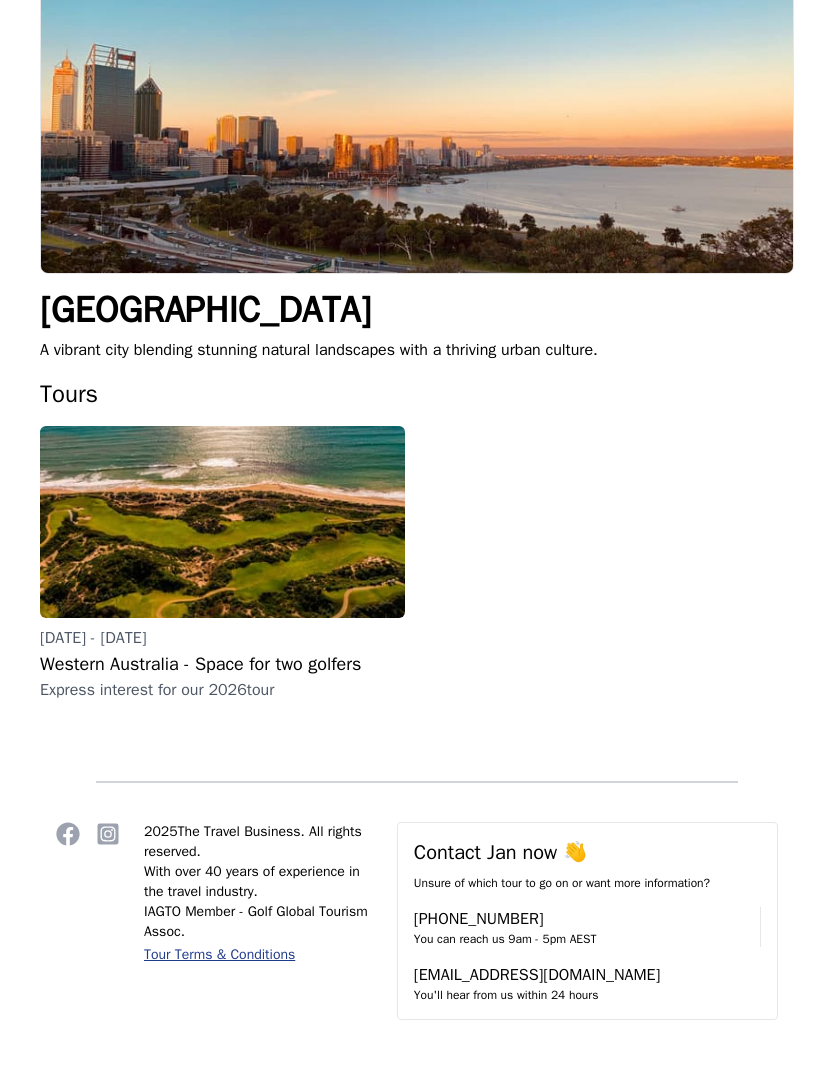 scroll, scrollTop: 0, scrollLeft: 0, axis: both 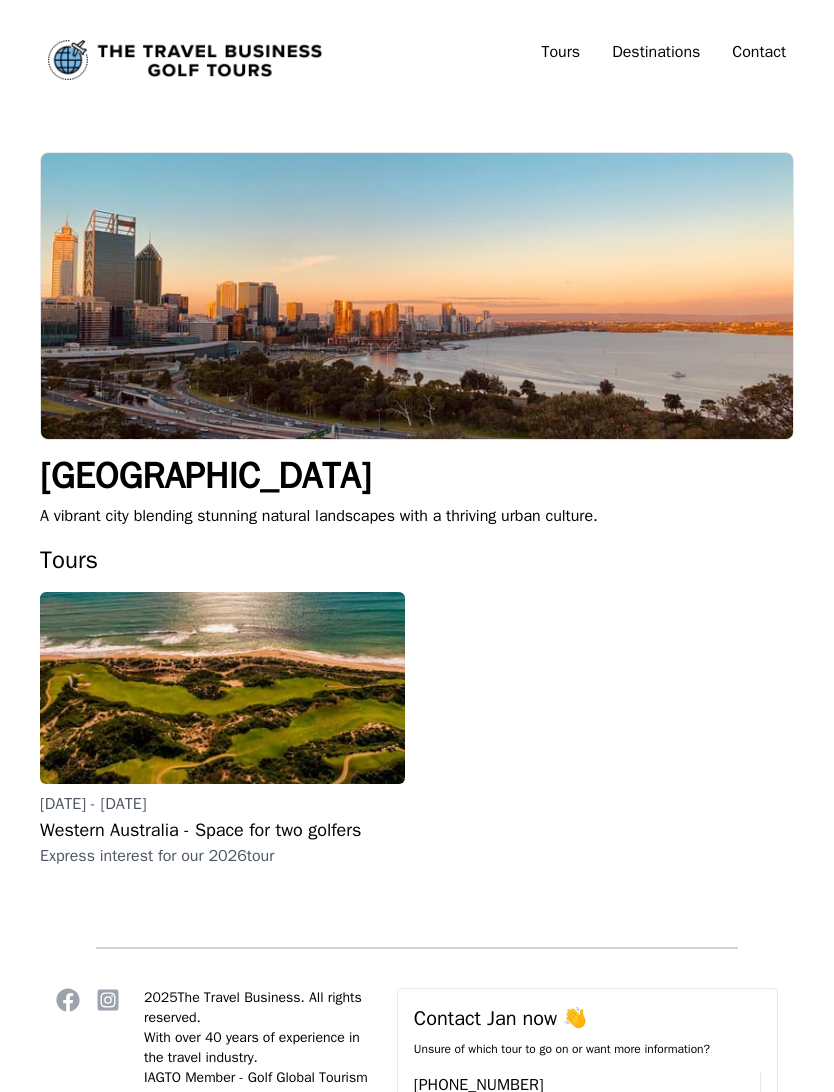 click on "Western Australia - Space for two golfers" at bounding box center (222, 830) 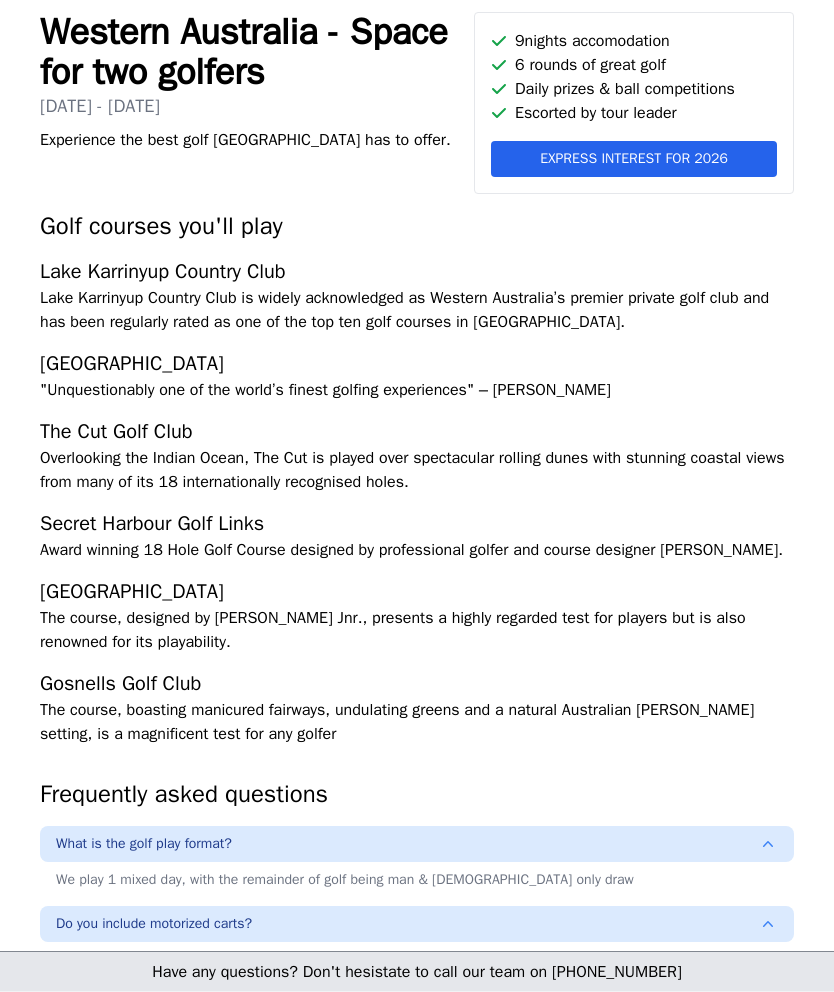 scroll, scrollTop: 534, scrollLeft: 0, axis: vertical 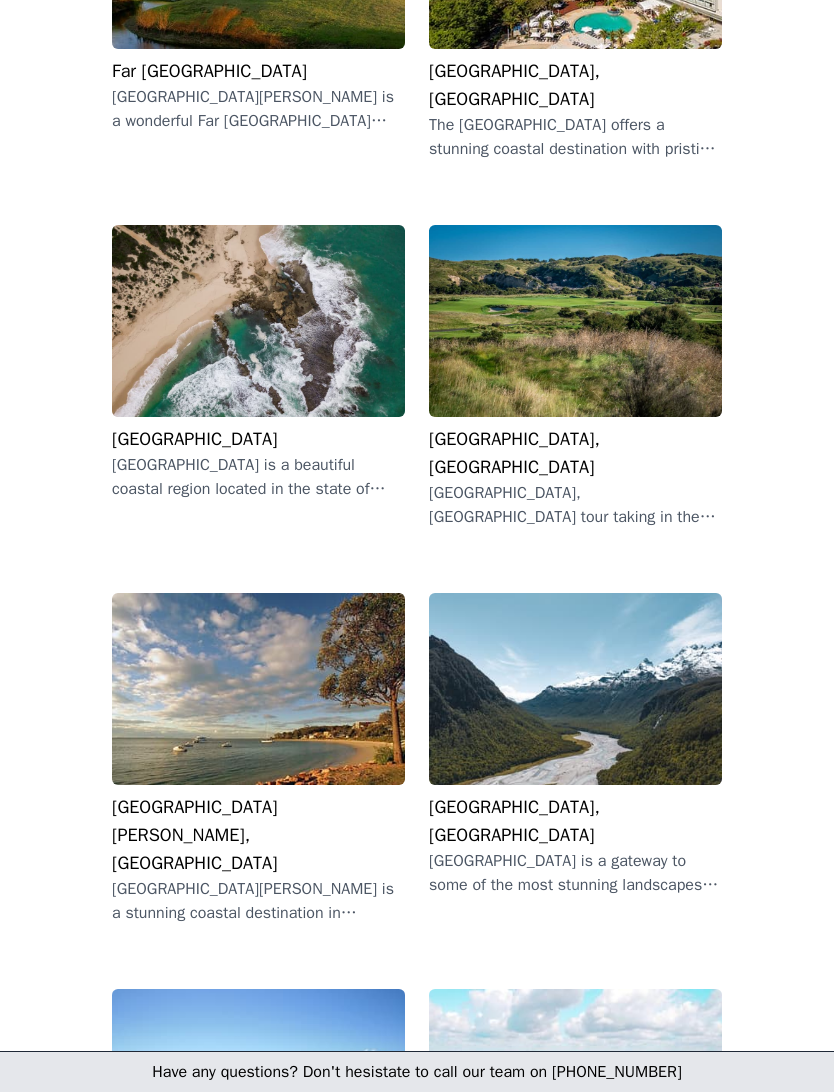 click on "[GEOGRAPHIC_DATA] is a gateway to some of the most stunning landscapes in [GEOGRAPHIC_DATA]." at bounding box center (575, 873) 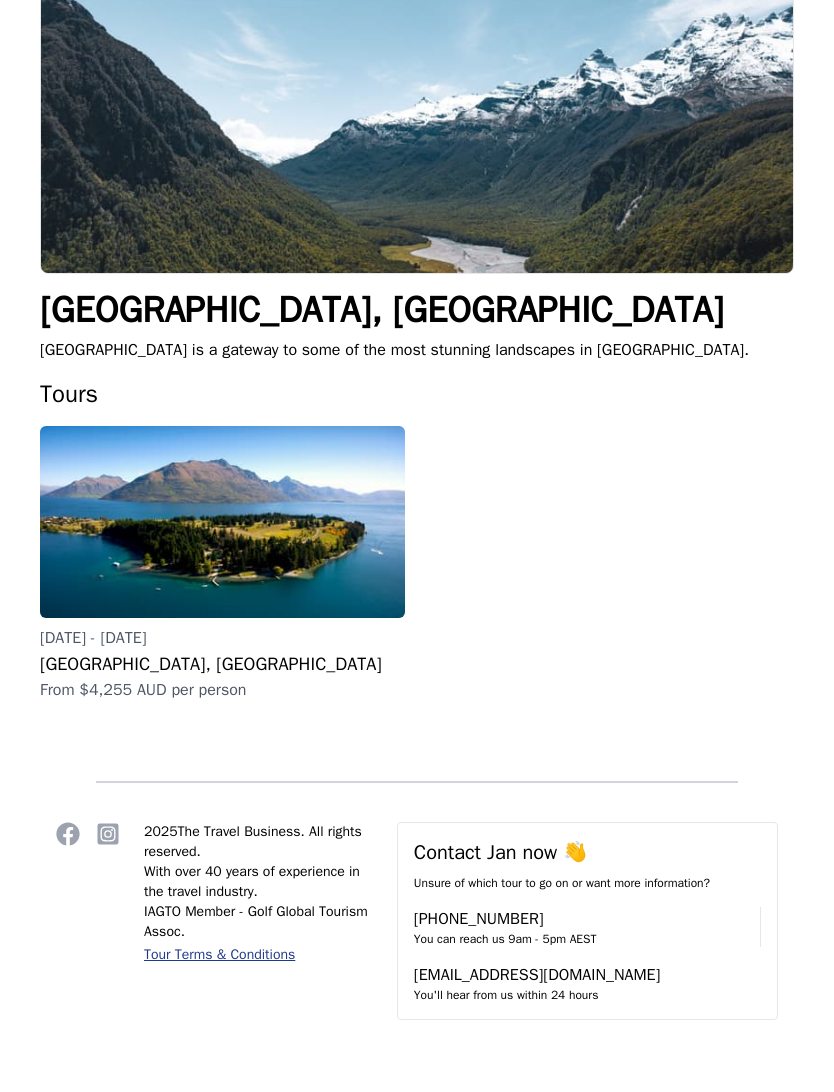 scroll, scrollTop: 0, scrollLeft: 0, axis: both 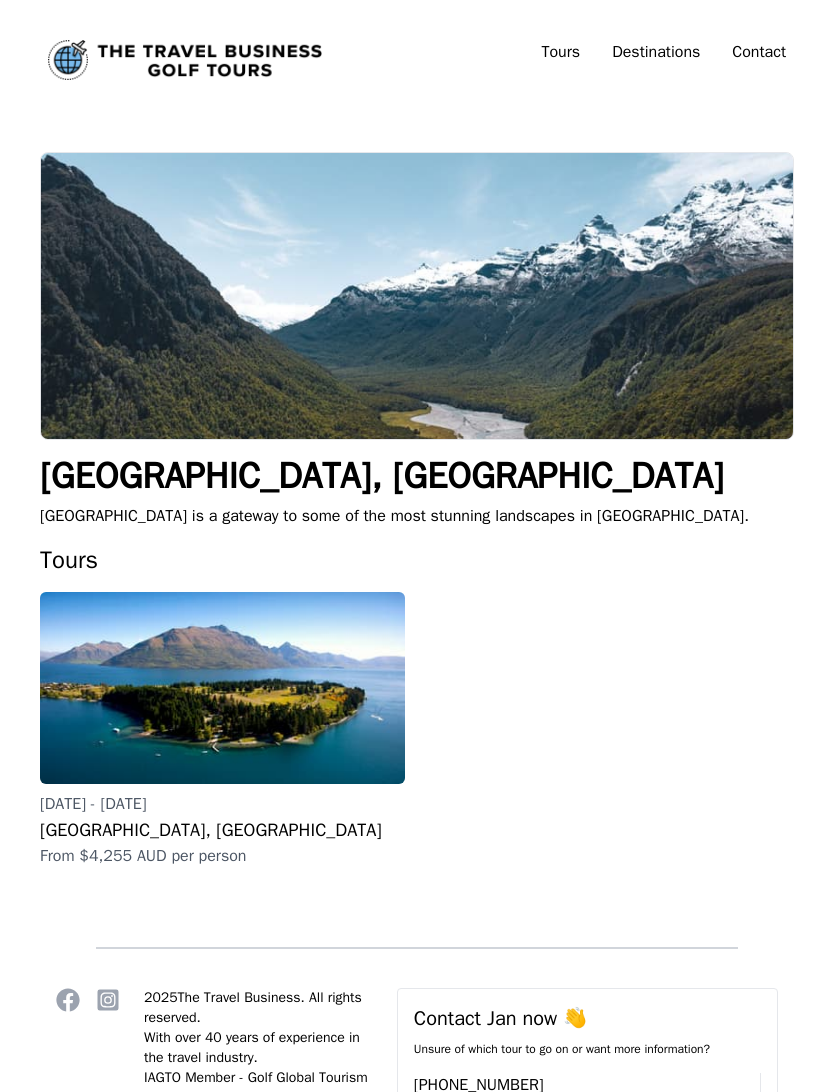 click on "[GEOGRAPHIC_DATA], [GEOGRAPHIC_DATA]" at bounding box center (222, 830) 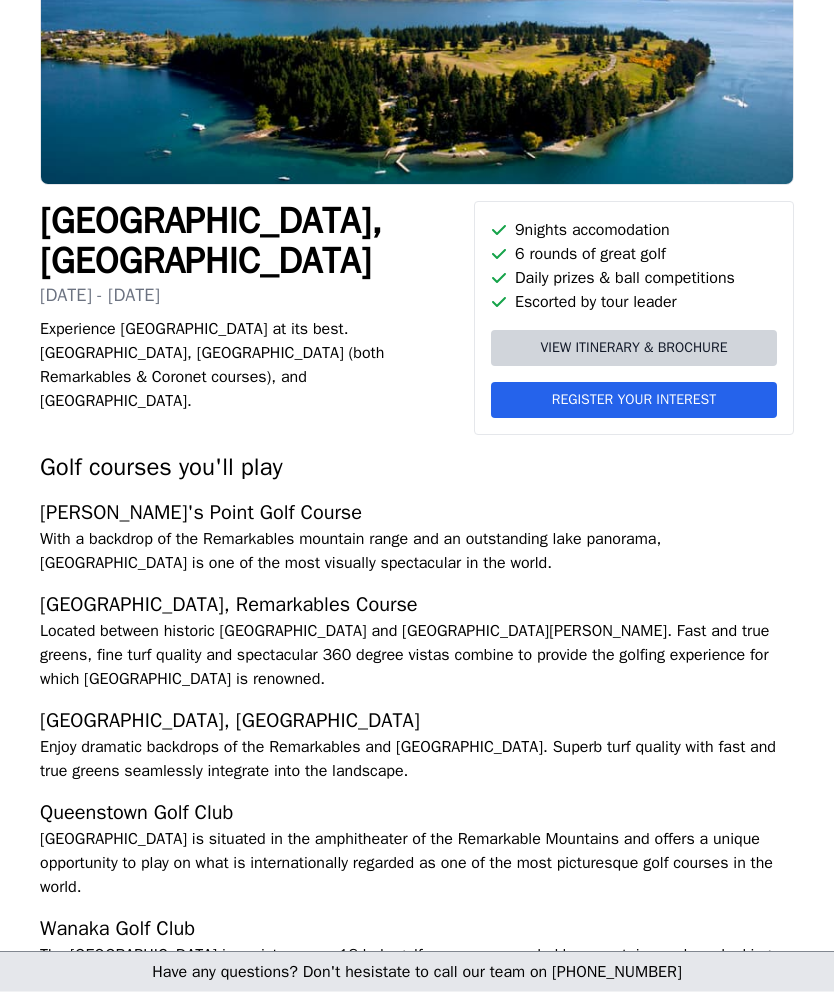 scroll, scrollTop: 252, scrollLeft: 0, axis: vertical 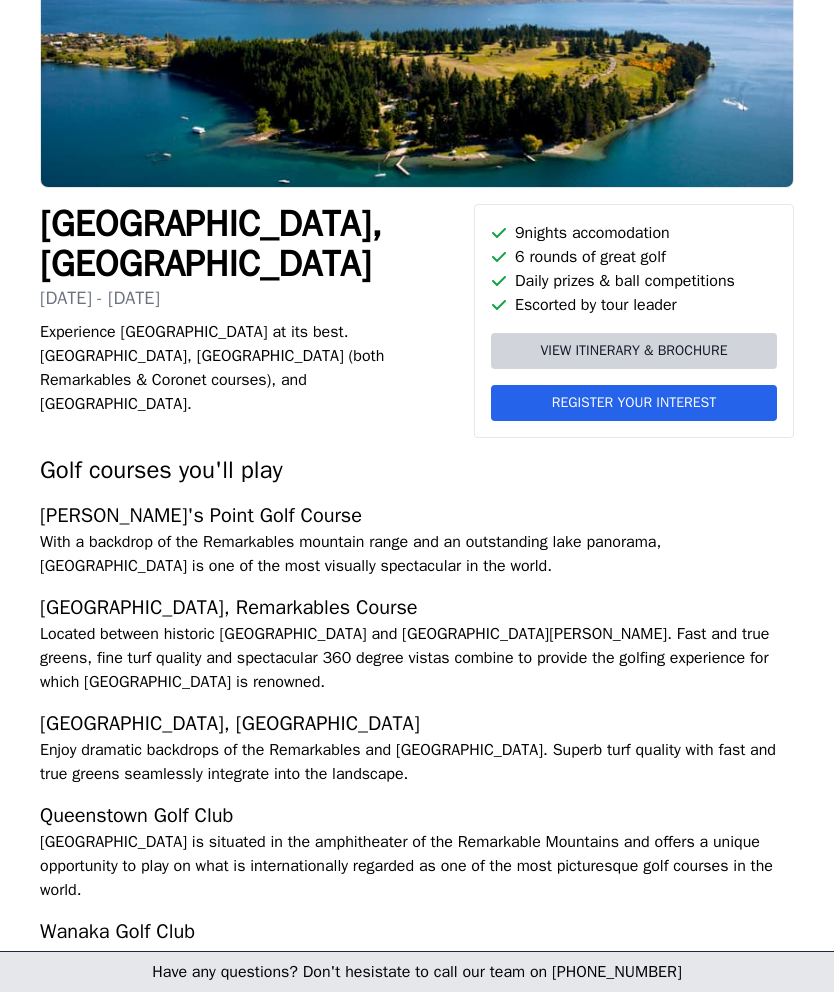 click on "View itinerary & brochure" at bounding box center [633, 351] 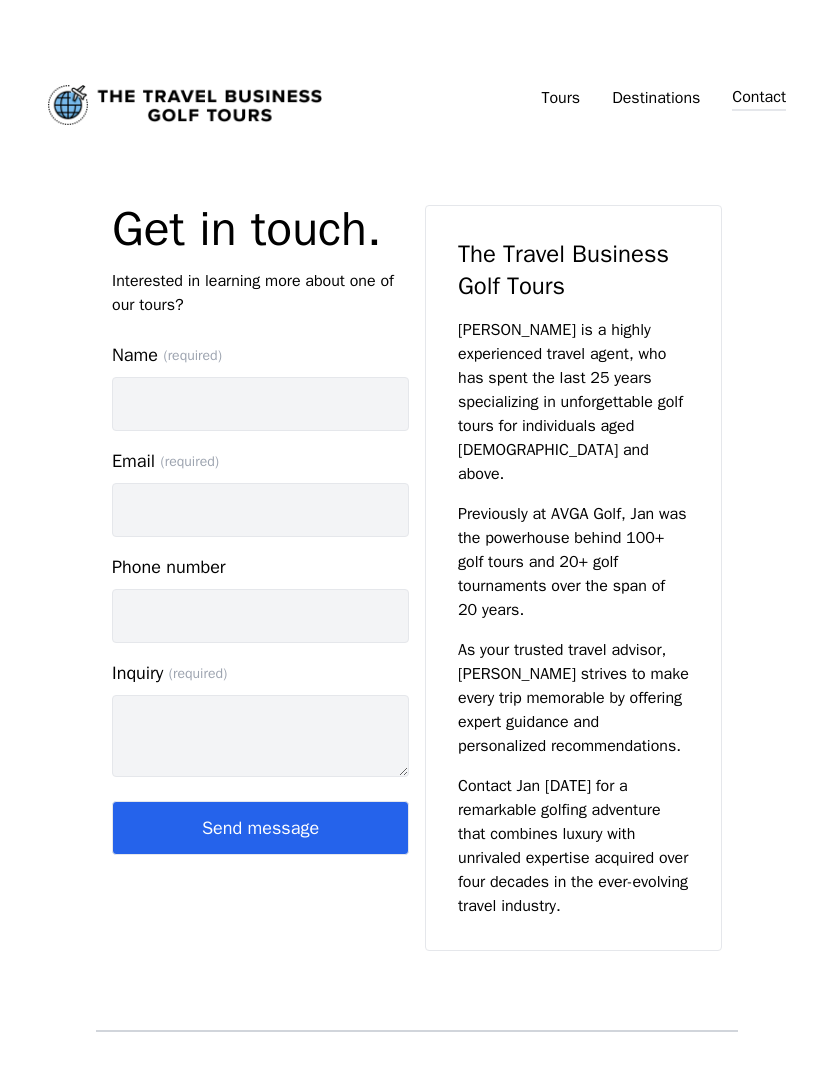 scroll, scrollTop: 0, scrollLeft: 0, axis: both 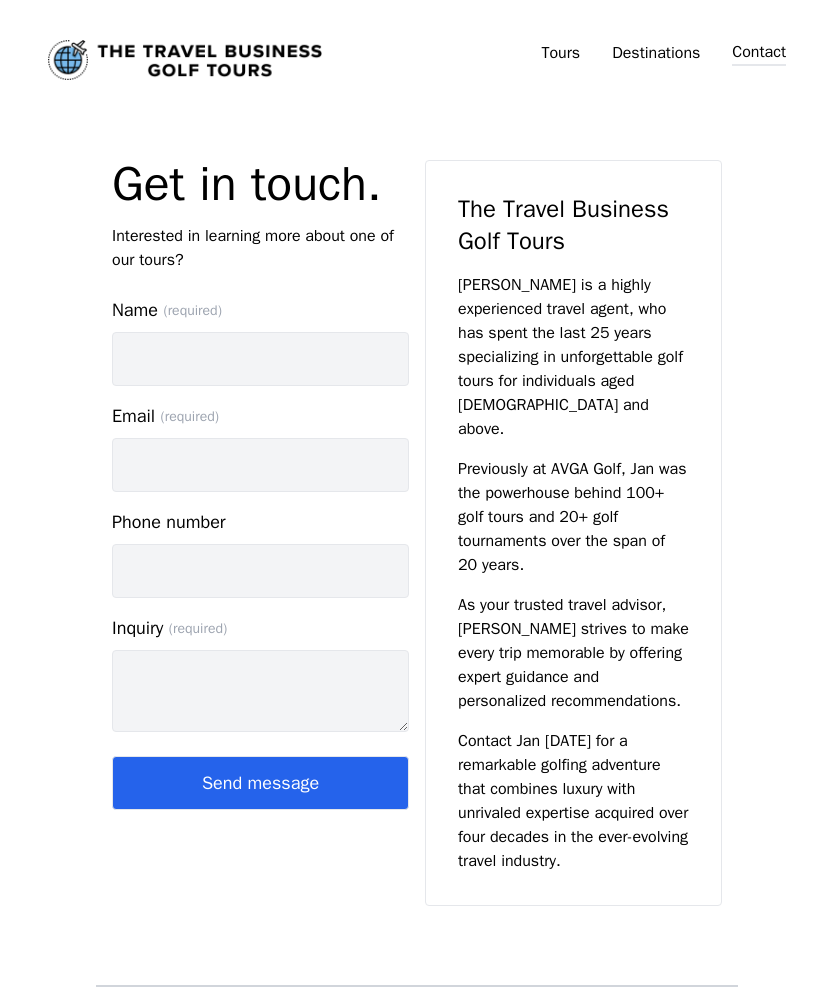 click on "Destinations" at bounding box center (656, 53) 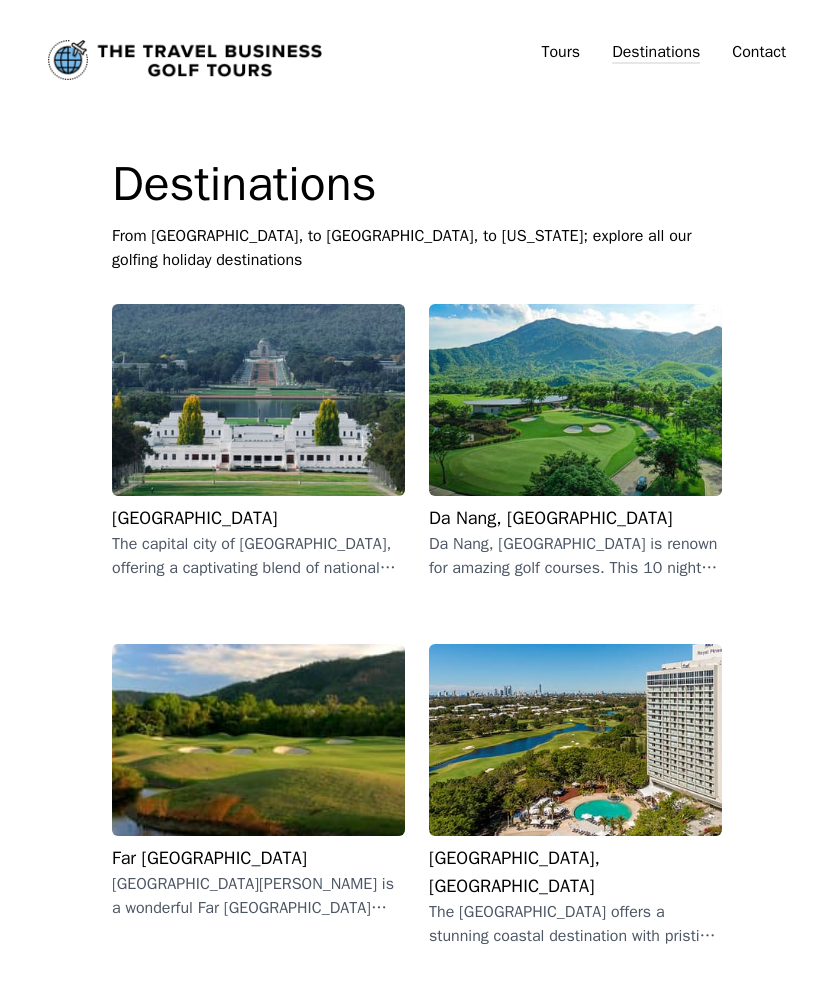 click on "[GEOGRAPHIC_DATA]" at bounding box center (258, 518) 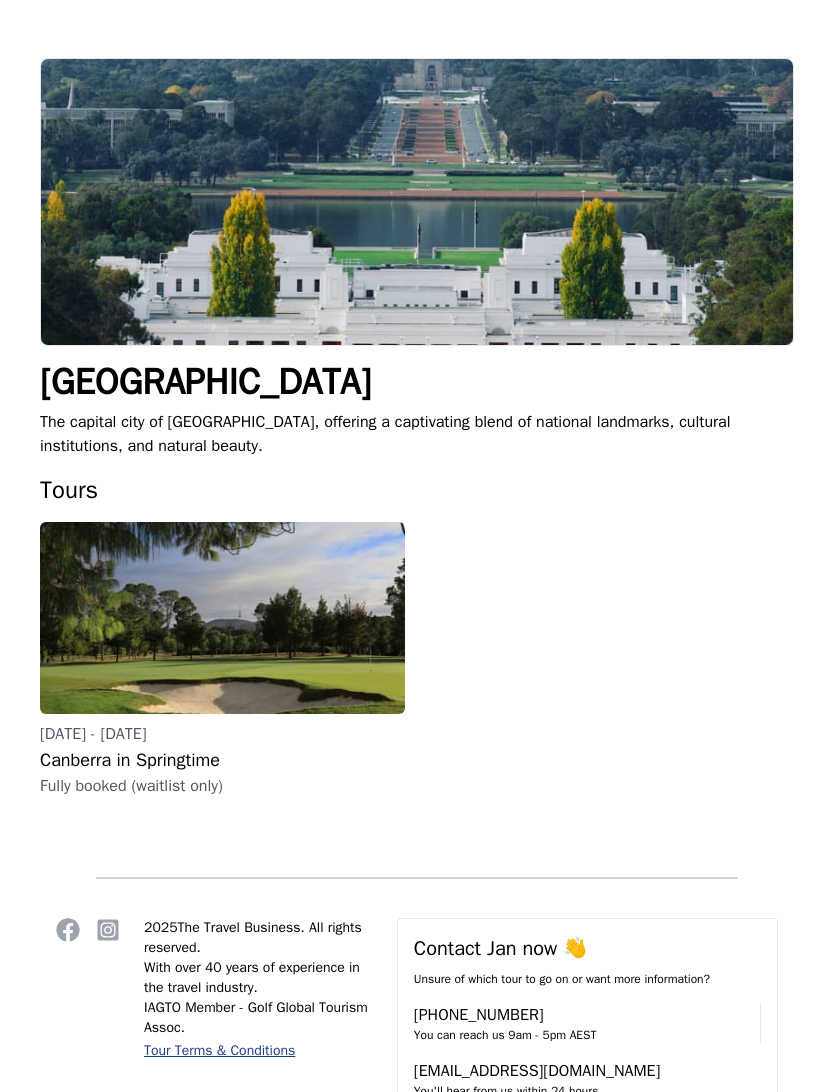 scroll, scrollTop: 94, scrollLeft: 0, axis: vertical 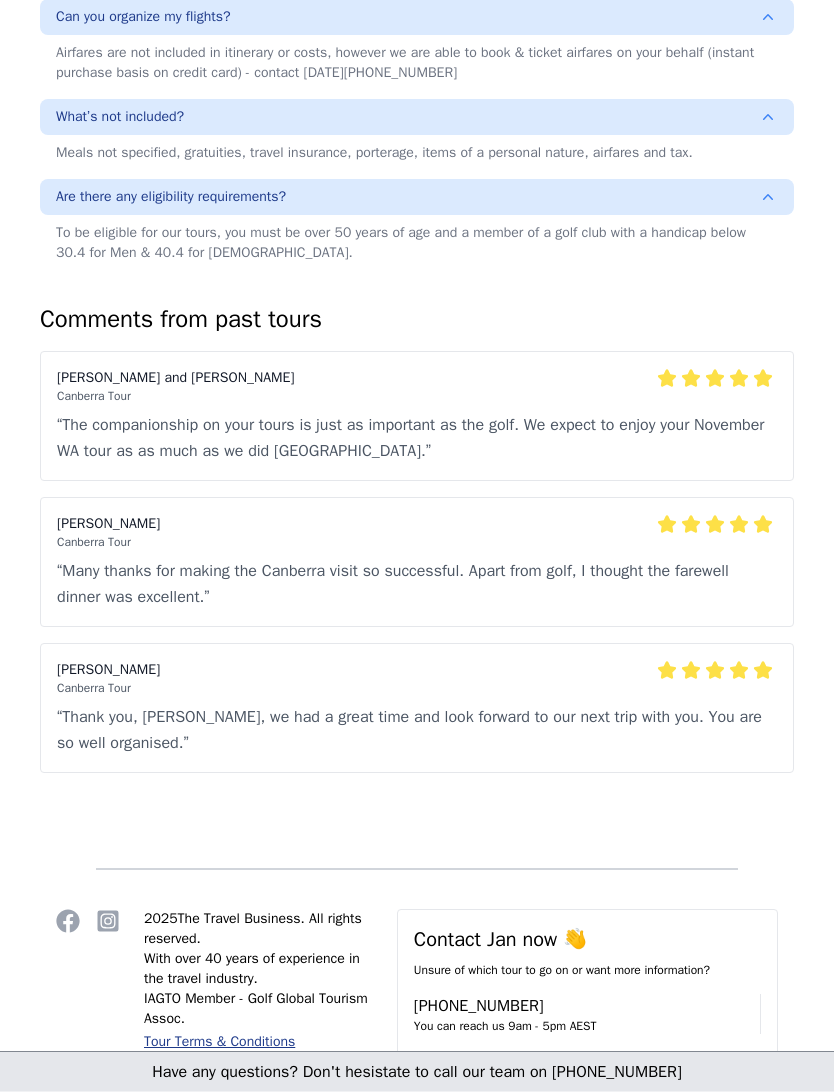 click on "“ Many thanks for making the Canberra visit so successful. Apart from golf, I thought the farewell dinner was excellent. ”" at bounding box center [417, 585] 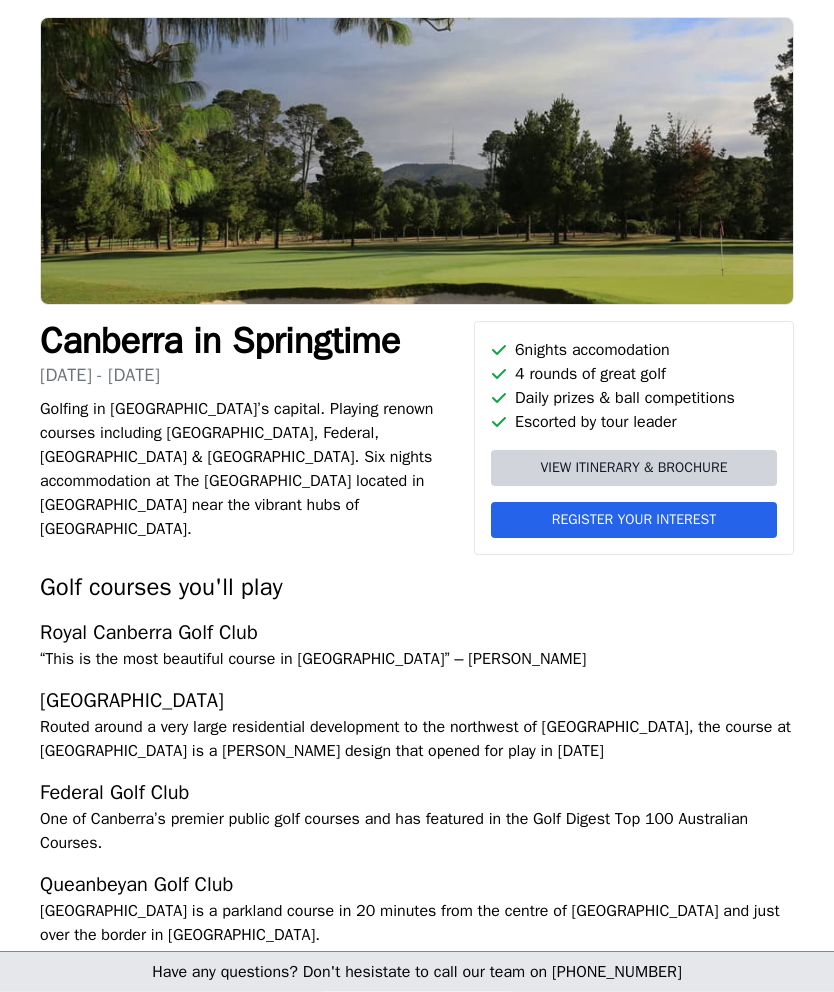 scroll, scrollTop: 135, scrollLeft: 0, axis: vertical 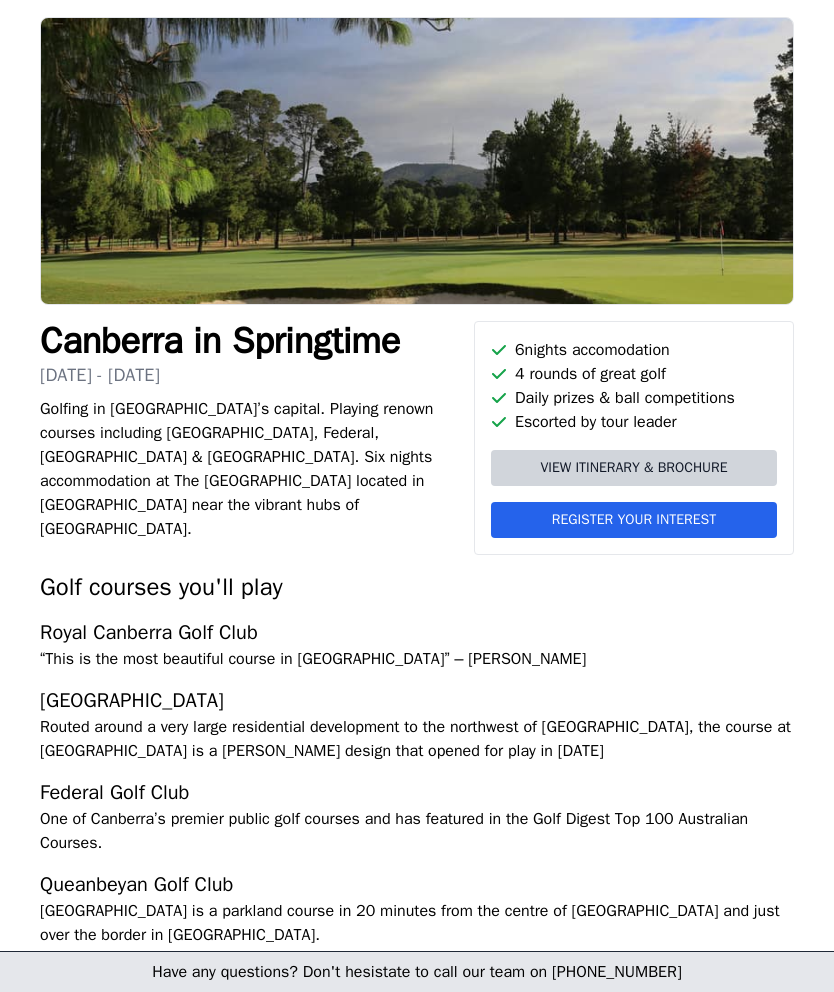 click on "View itinerary & brochure" at bounding box center (633, 468) 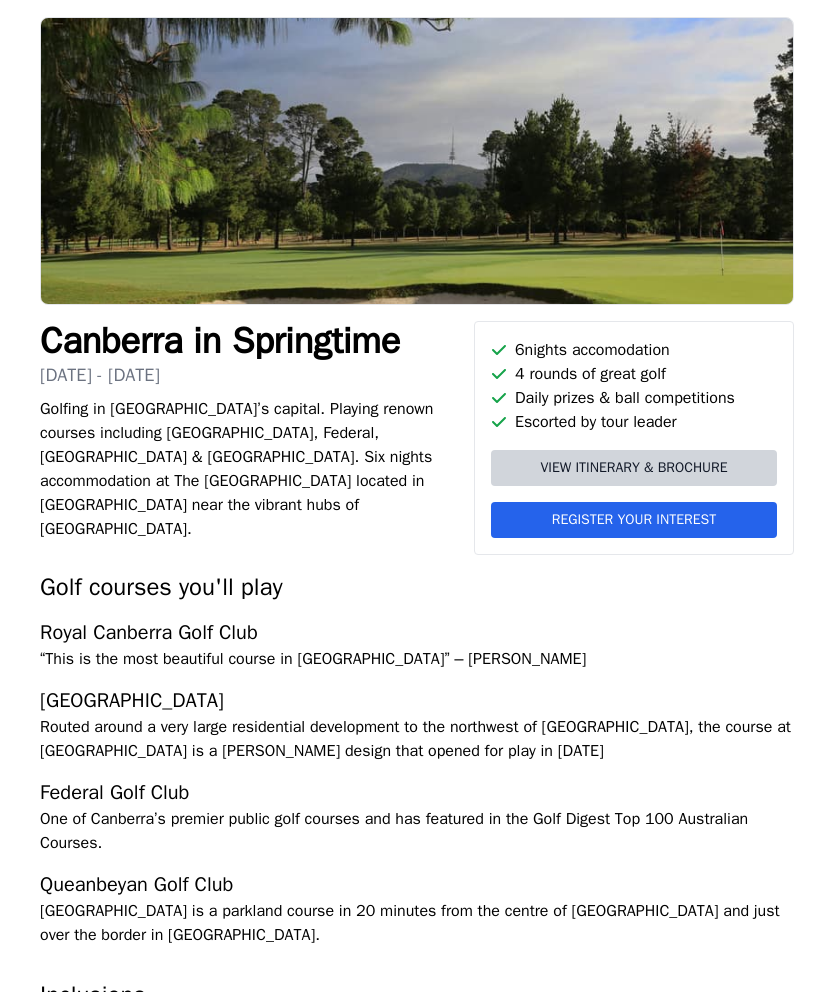 scroll, scrollTop: 134, scrollLeft: 0, axis: vertical 